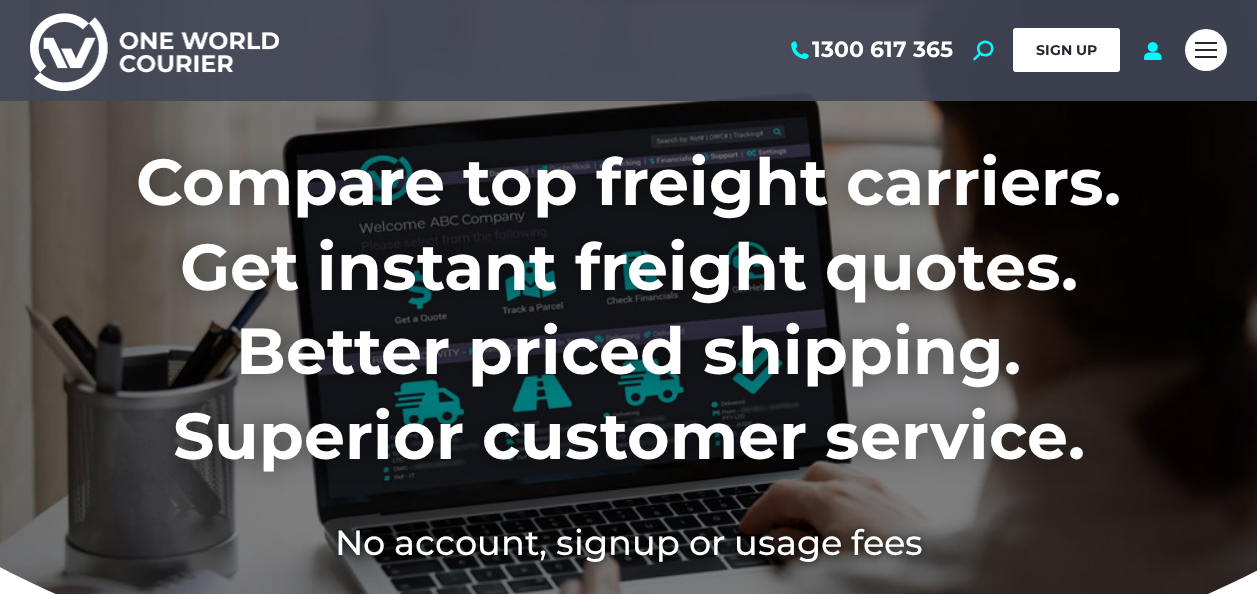 scroll, scrollTop: 0, scrollLeft: 0, axis: both 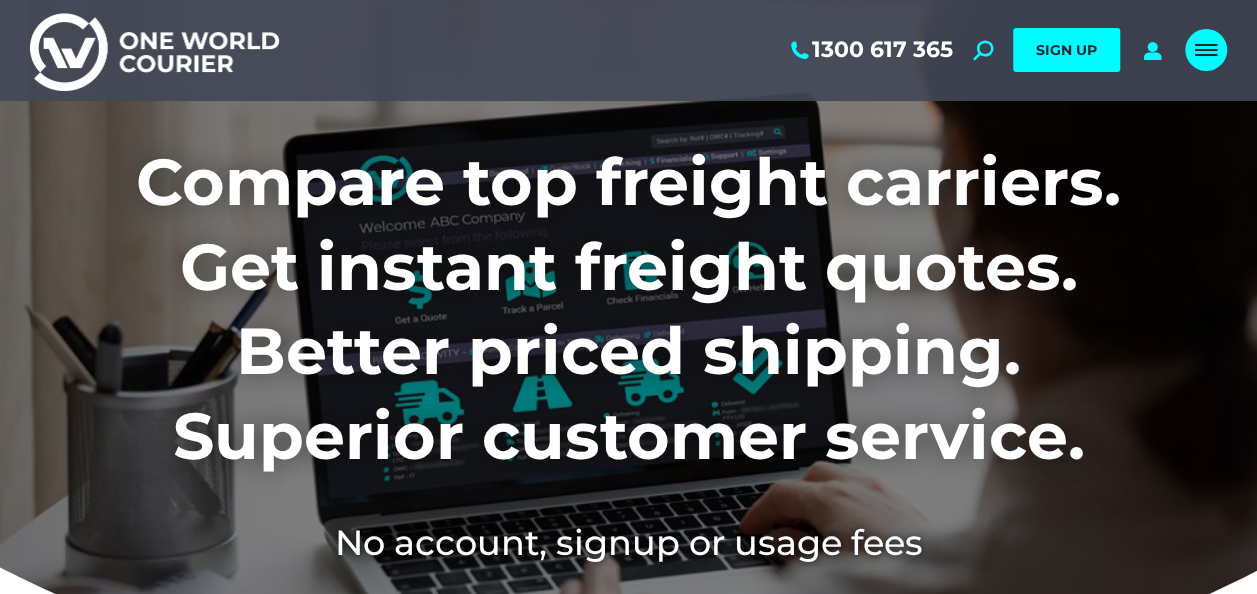 click at bounding box center [1206, 50] 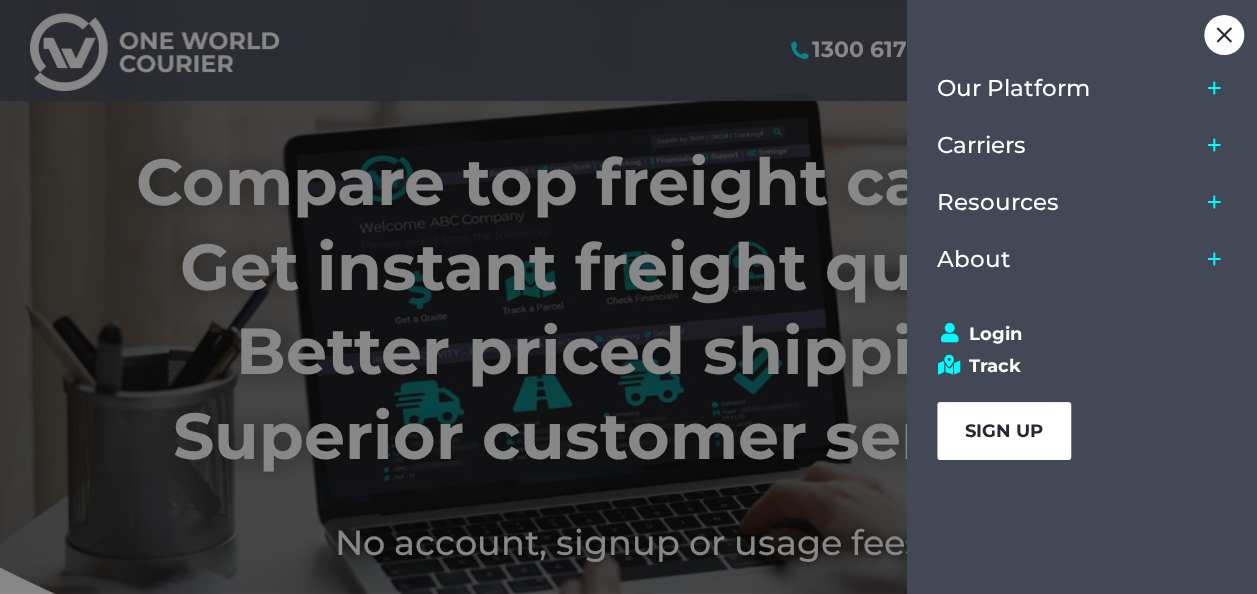 click on "SIGN UP" at bounding box center [1004, 431] 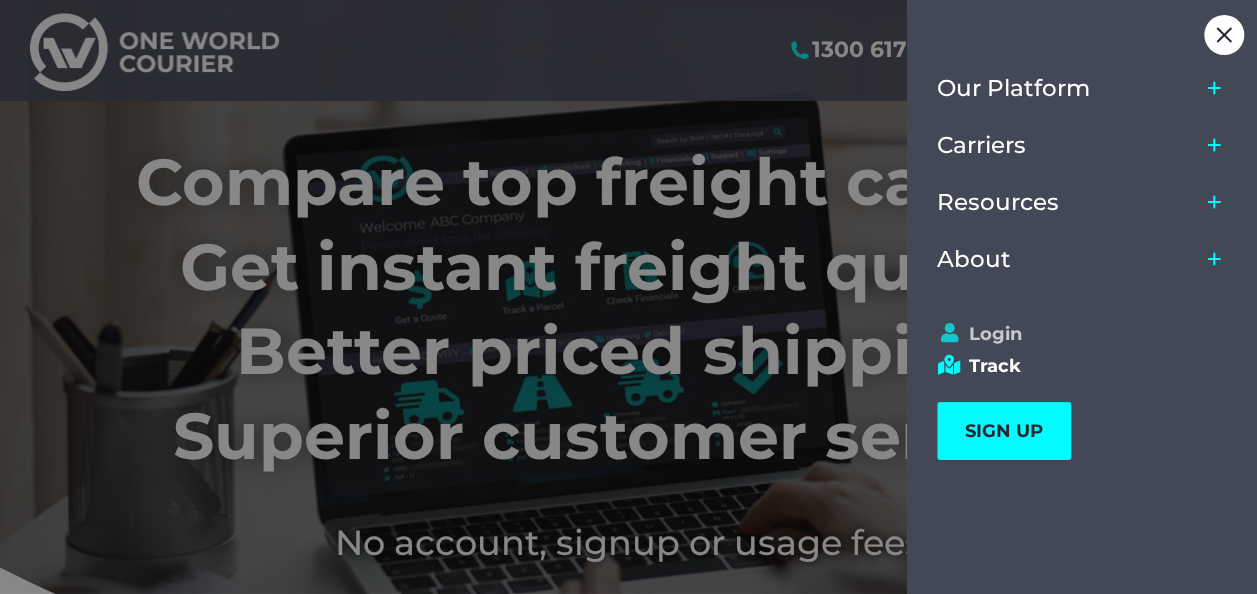 click on "Login" at bounding box center (1073, 334) 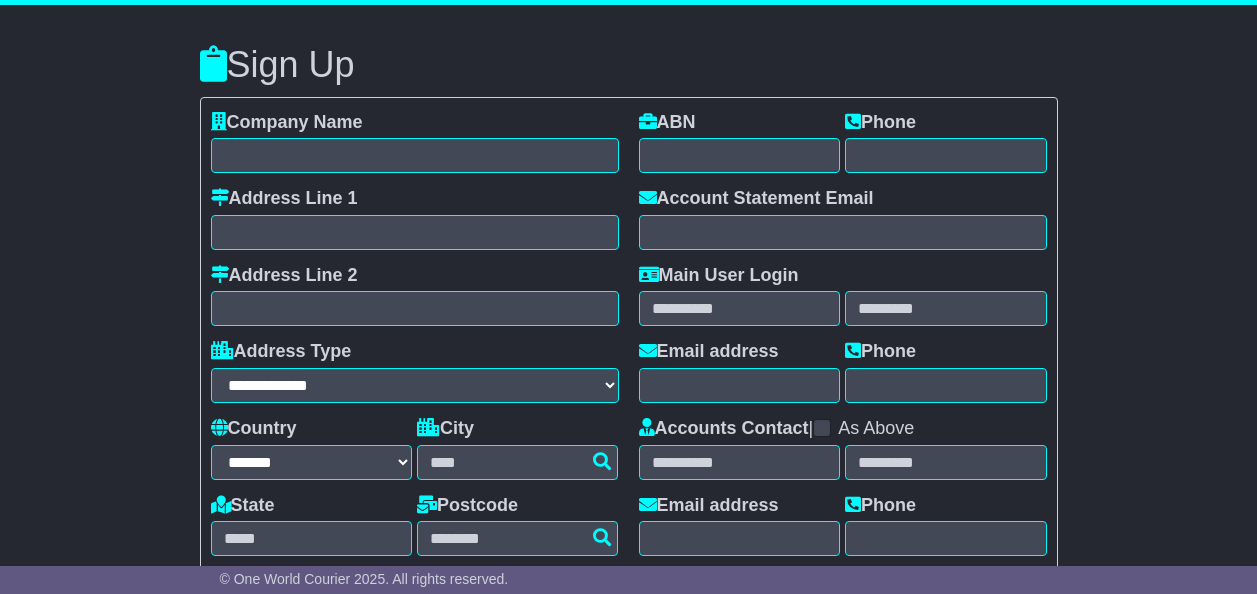 select on "**" 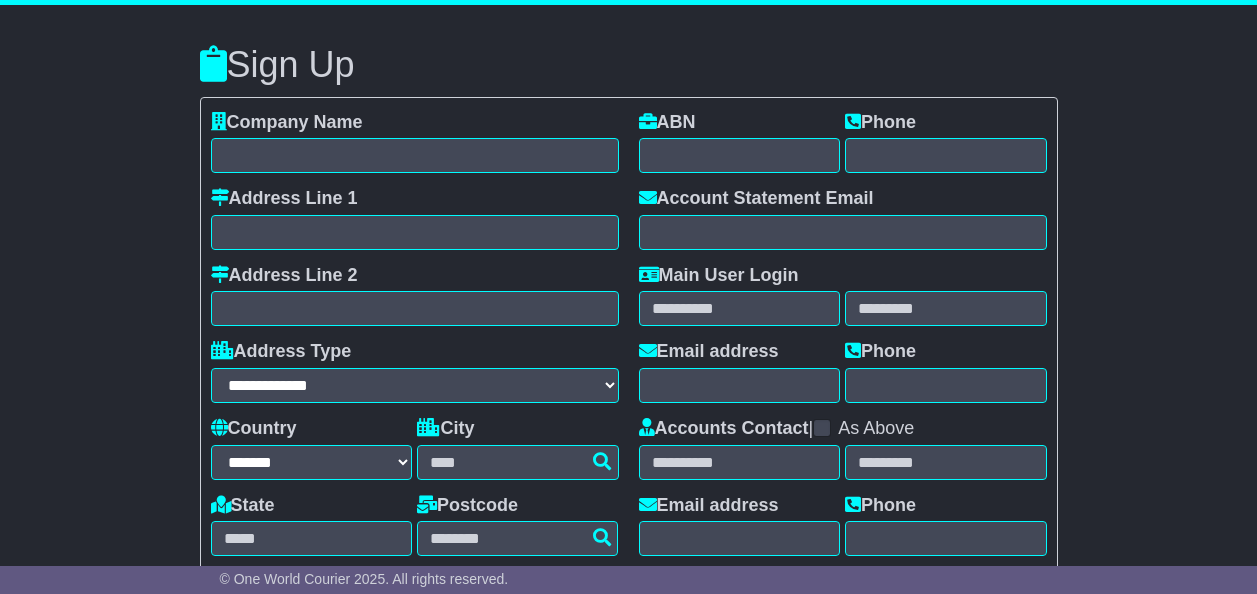 scroll, scrollTop: 0, scrollLeft: 0, axis: both 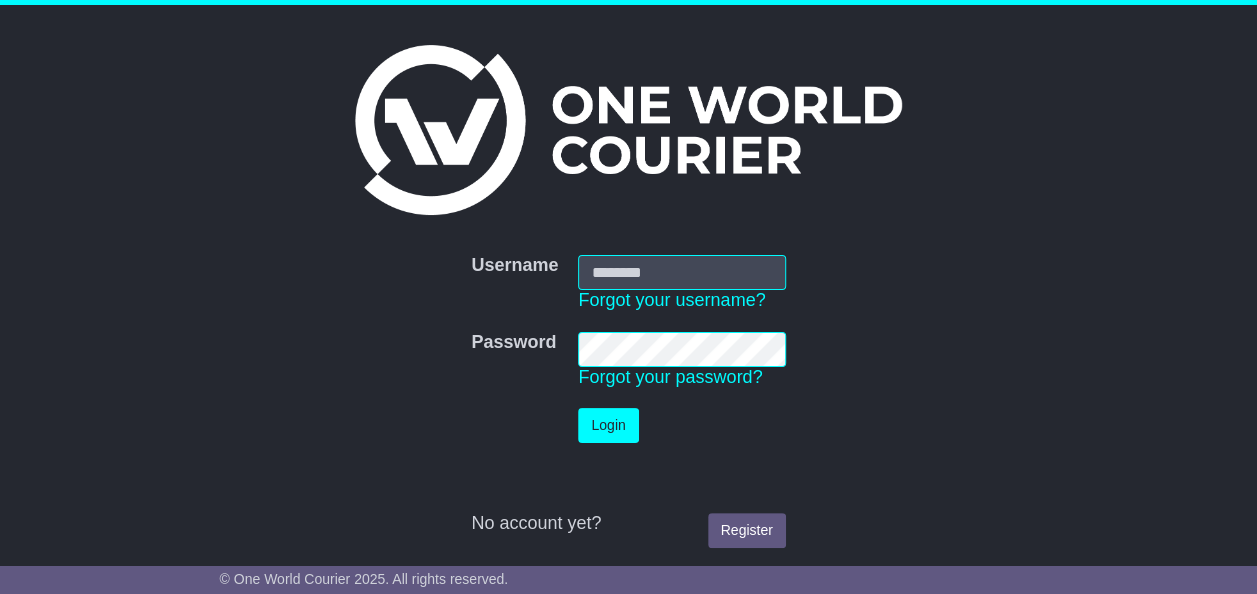 type on "**********" 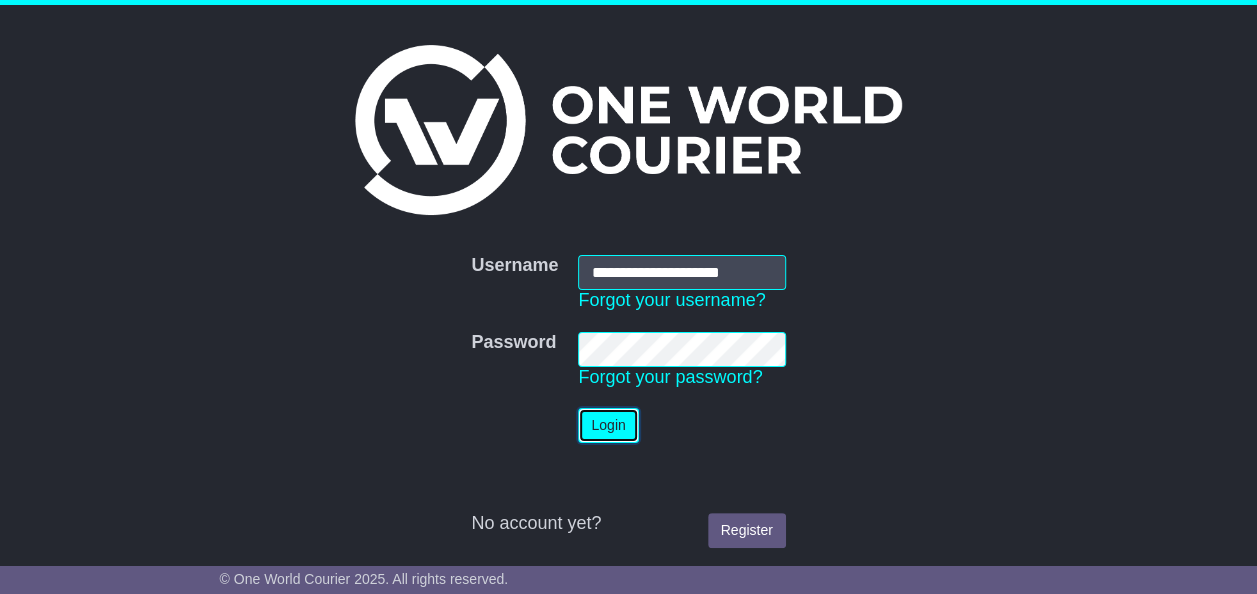click on "Login" at bounding box center (608, 425) 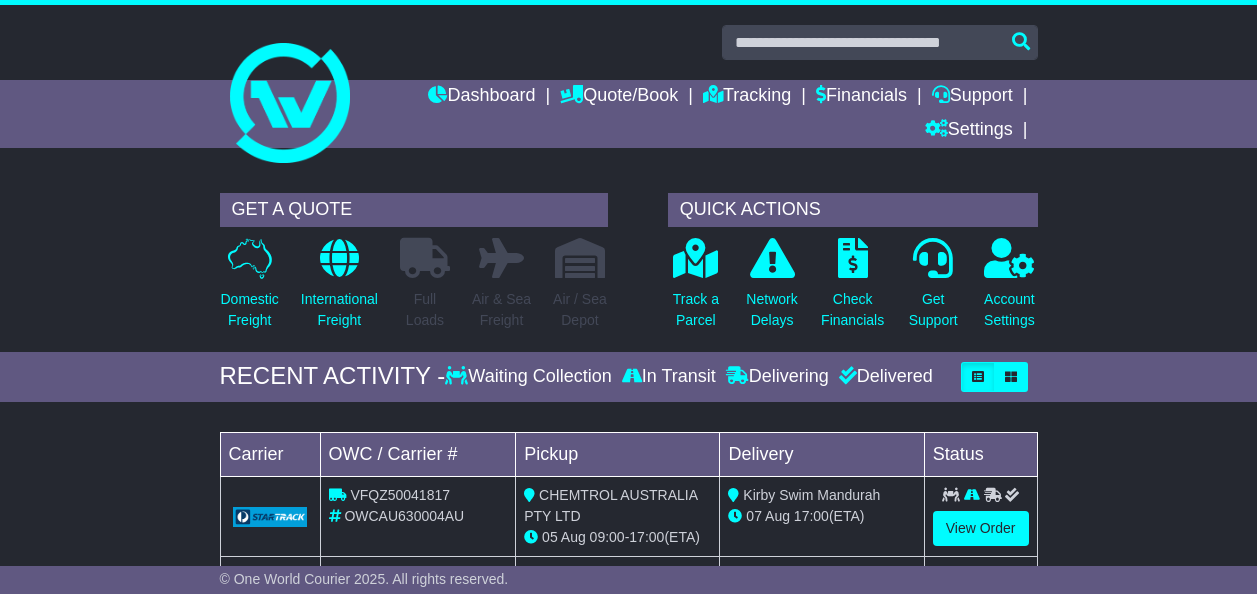 scroll, scrollTop: 0, scrollLeft: 0, axis: both 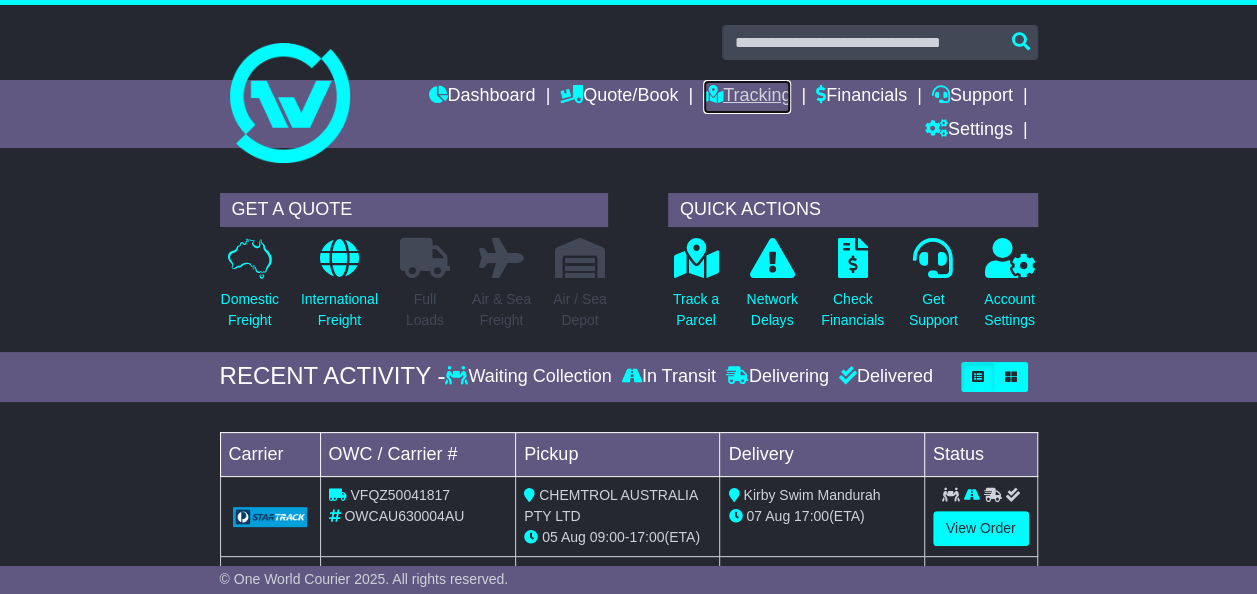 click on "Tracking" at bounding box center [747, 97] 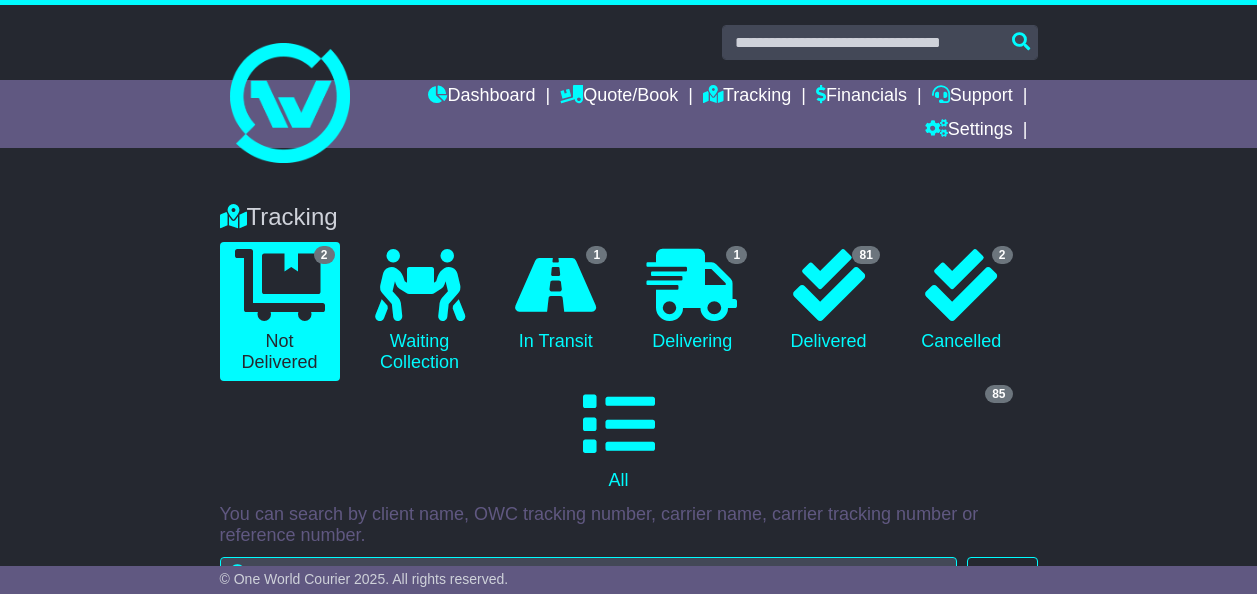 scroll, scrollTop: 0, scrollLeft: 0, axis: both 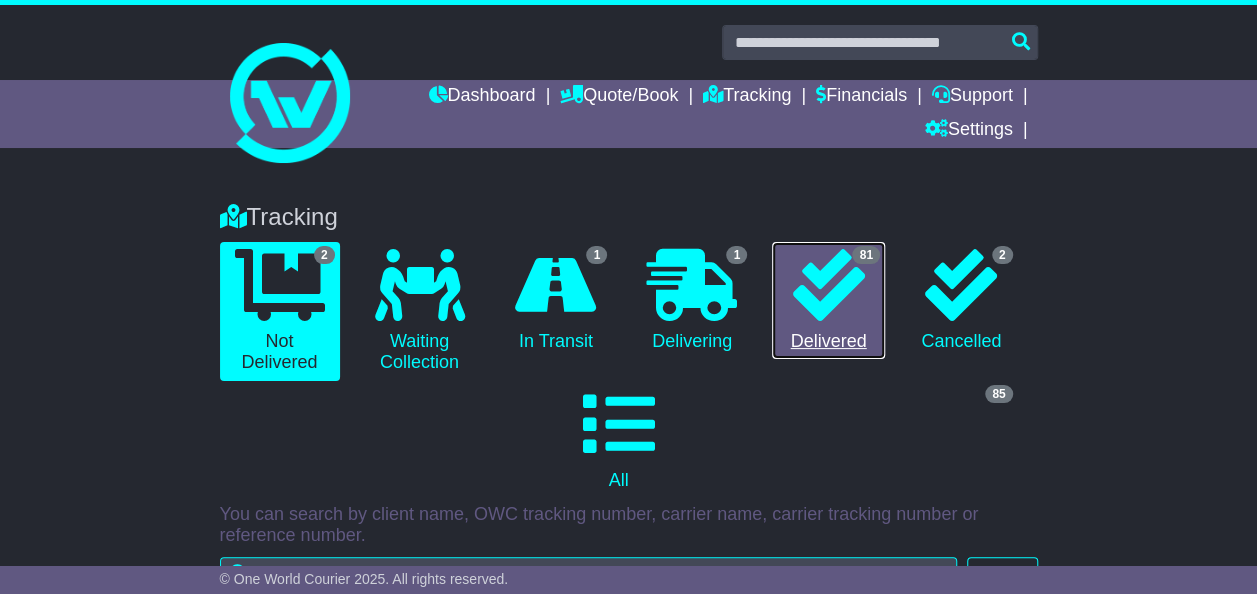 click at bounding box center (829, 285) 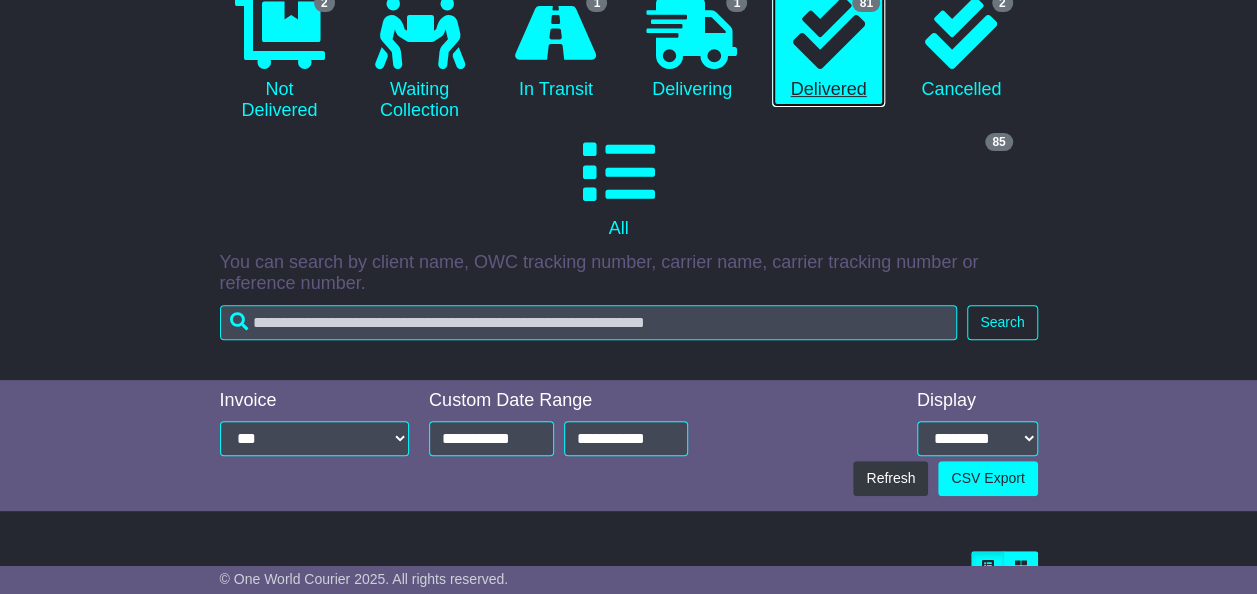 scroll, scrollTop: 253, scrollLeft: 0, axis: vertical 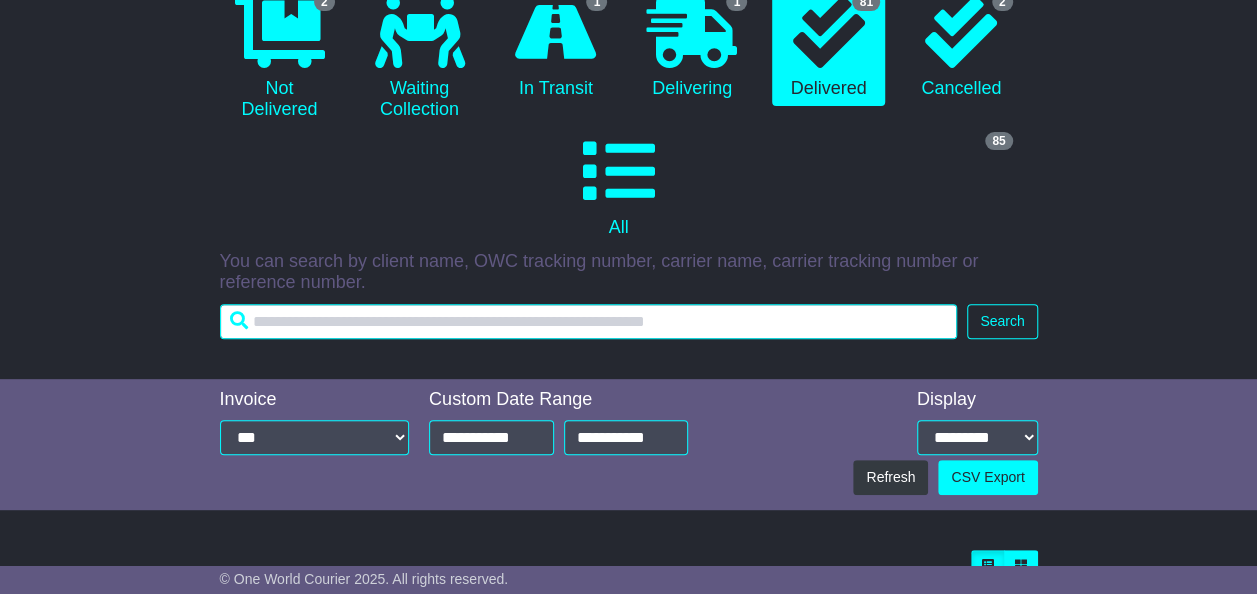 click at bounding box center (589, 321) 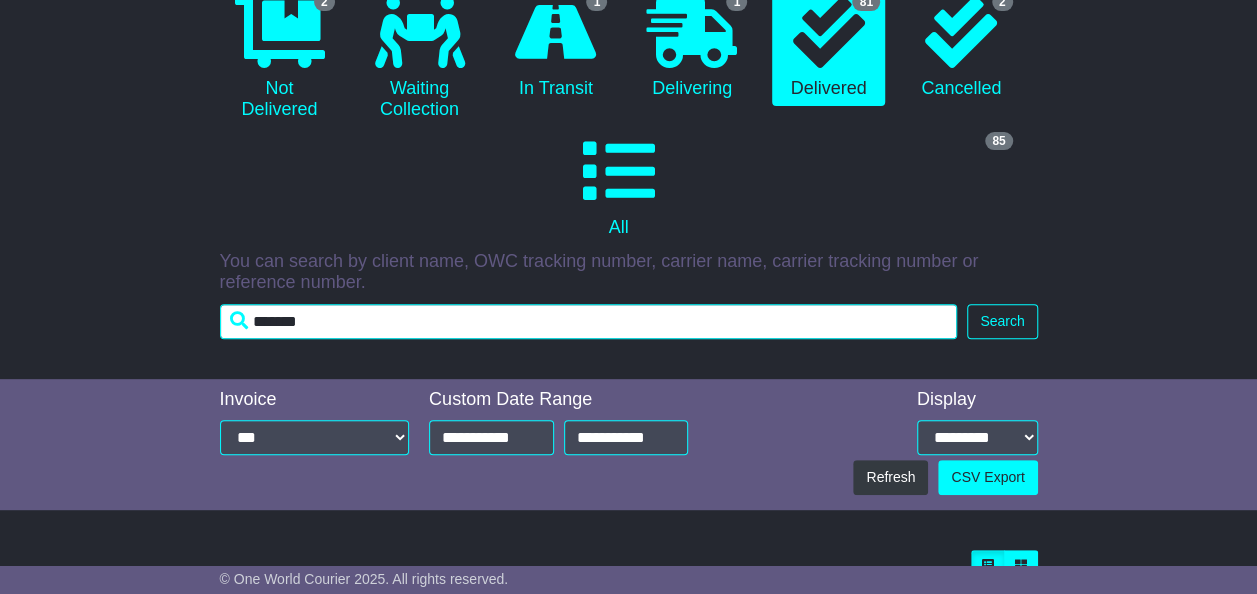 type on "*******" 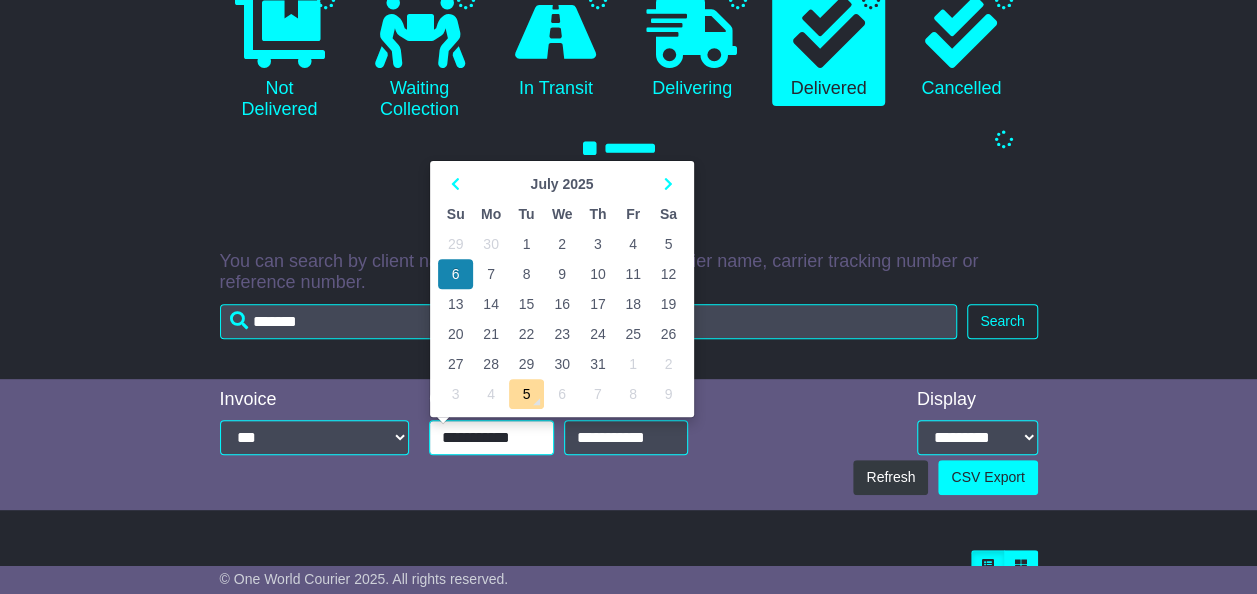 click on "**********" at bounding box center (491, 437) 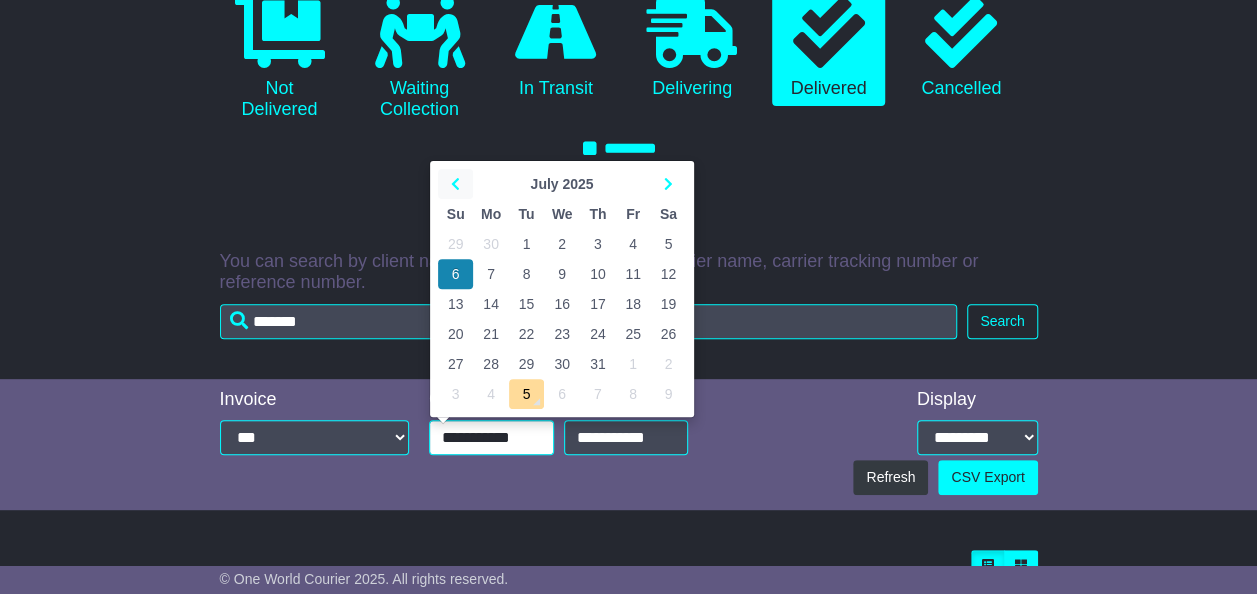 click at bounding box center (455, 184) 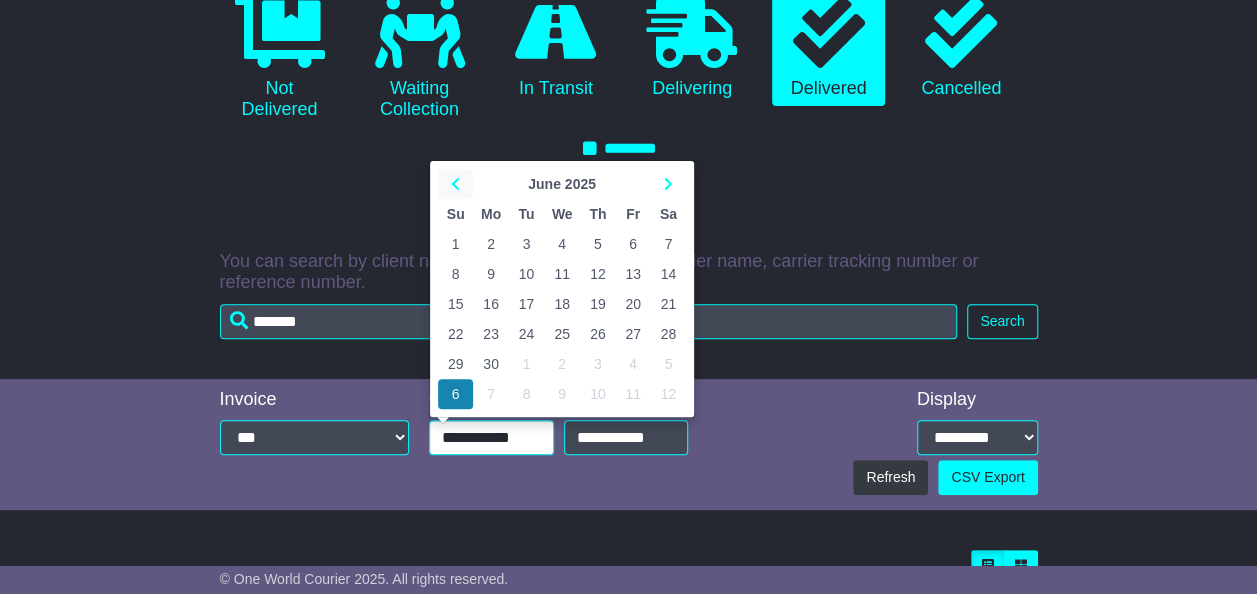 click at bounding box center [455, 184] 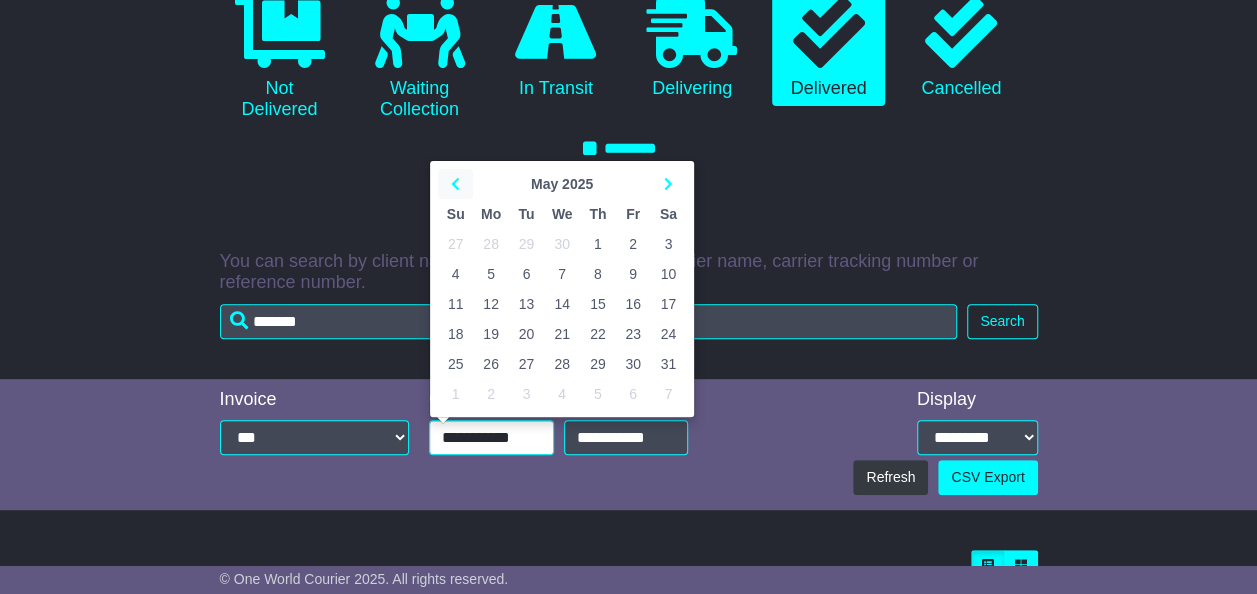 click at bounding box center [455, 184] 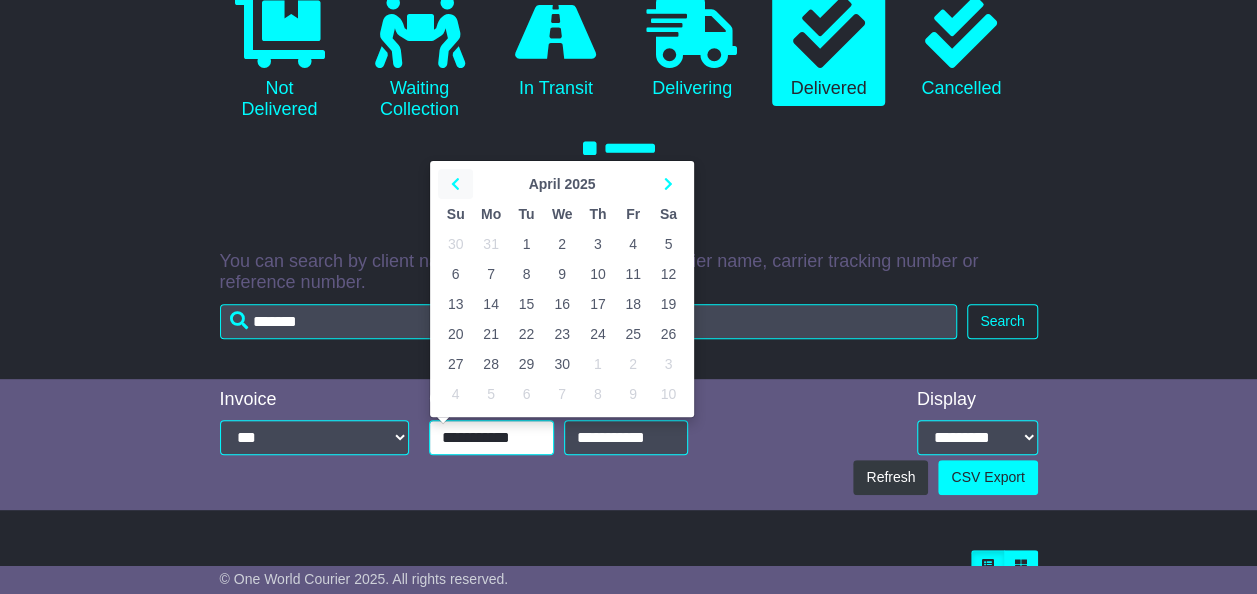 click at bounding box center [455, 184] 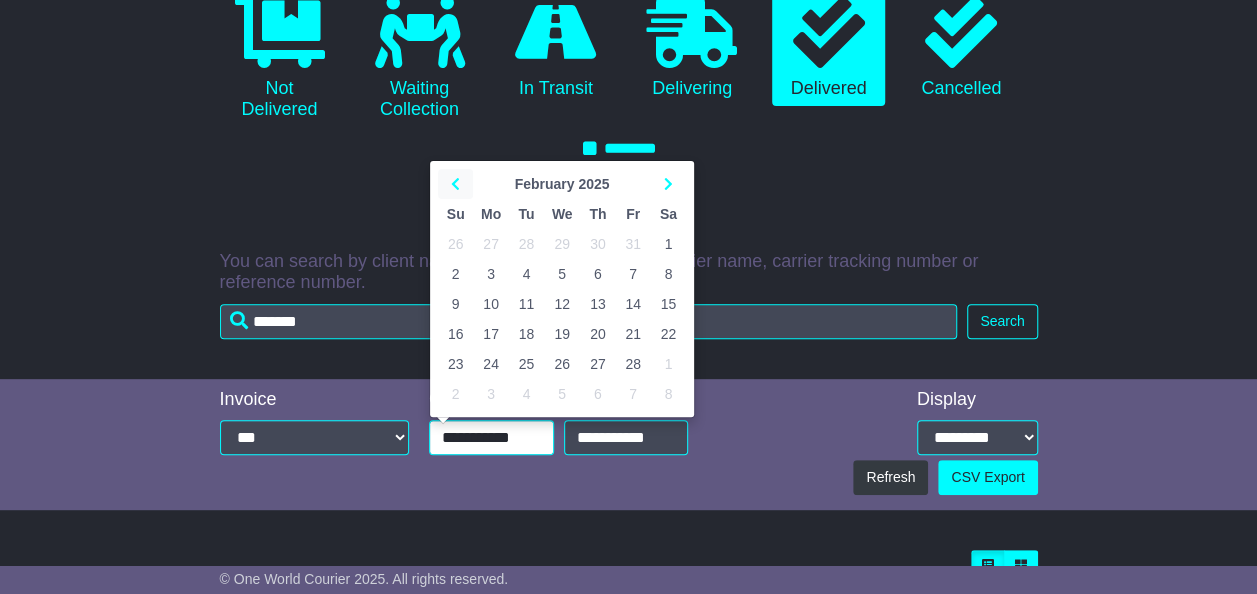 click at bounding box center (455, 184) 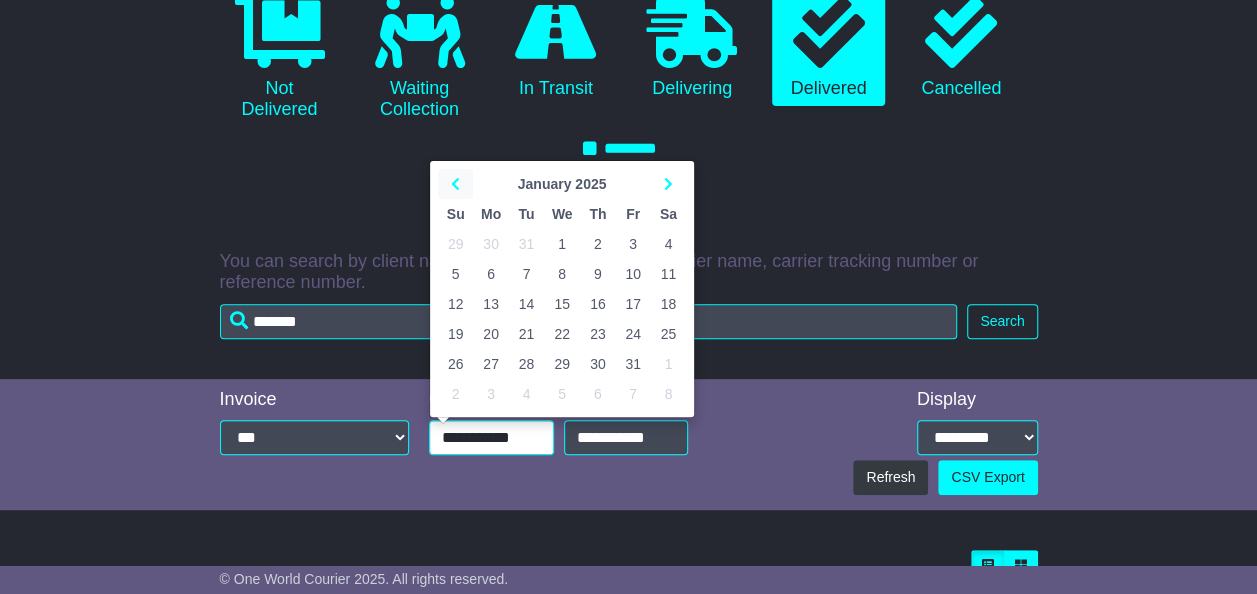 click at bounding box center [455, 184] 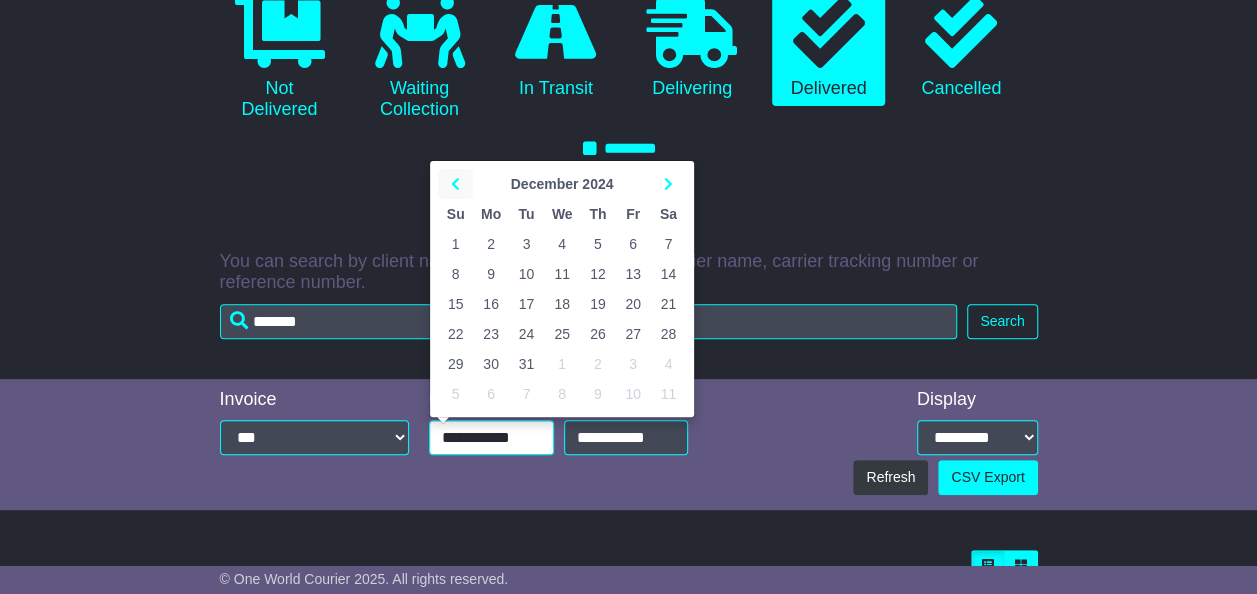 click at bounding box center [455, 184] 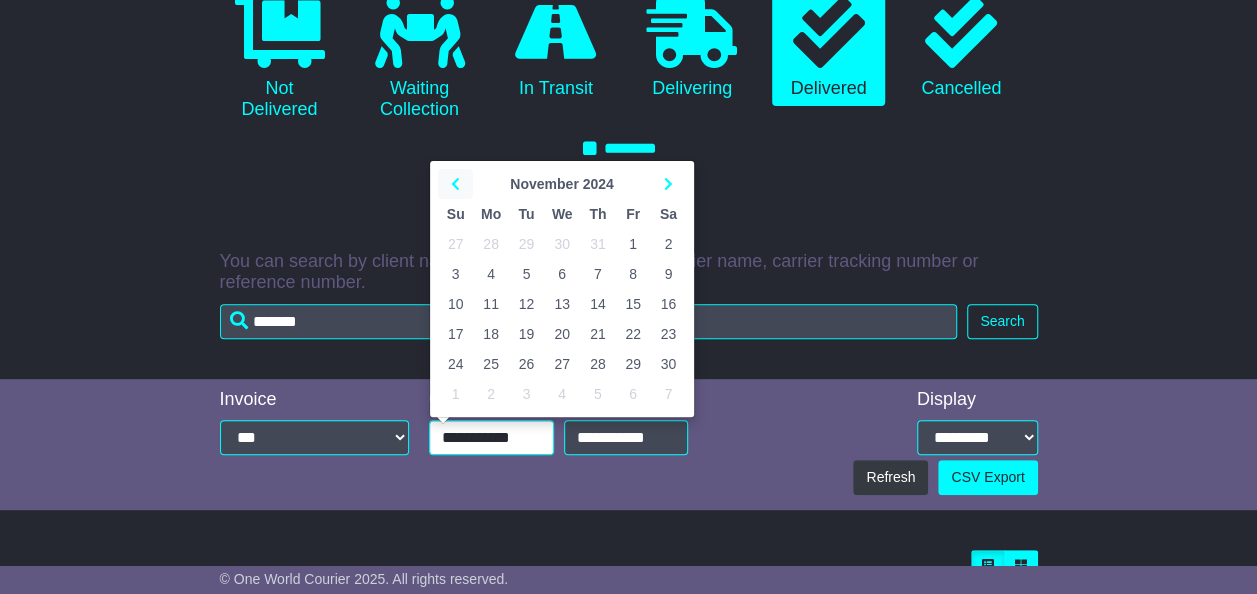 click at bounding box center [455, 184] 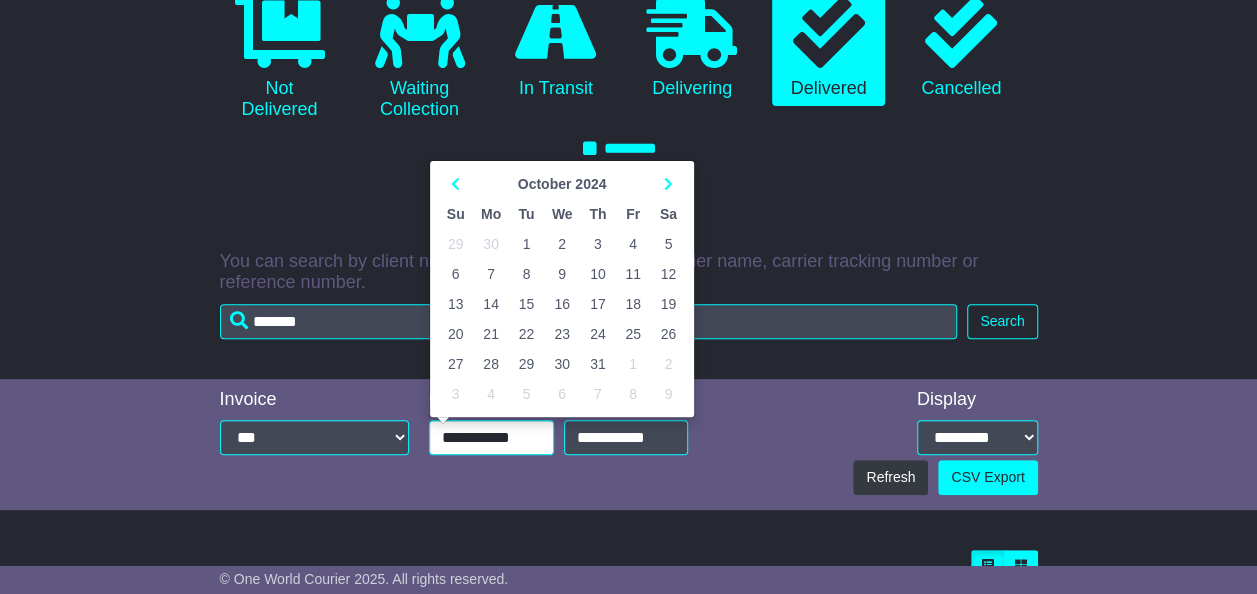 click on "1" at bounding box center [526, 244] 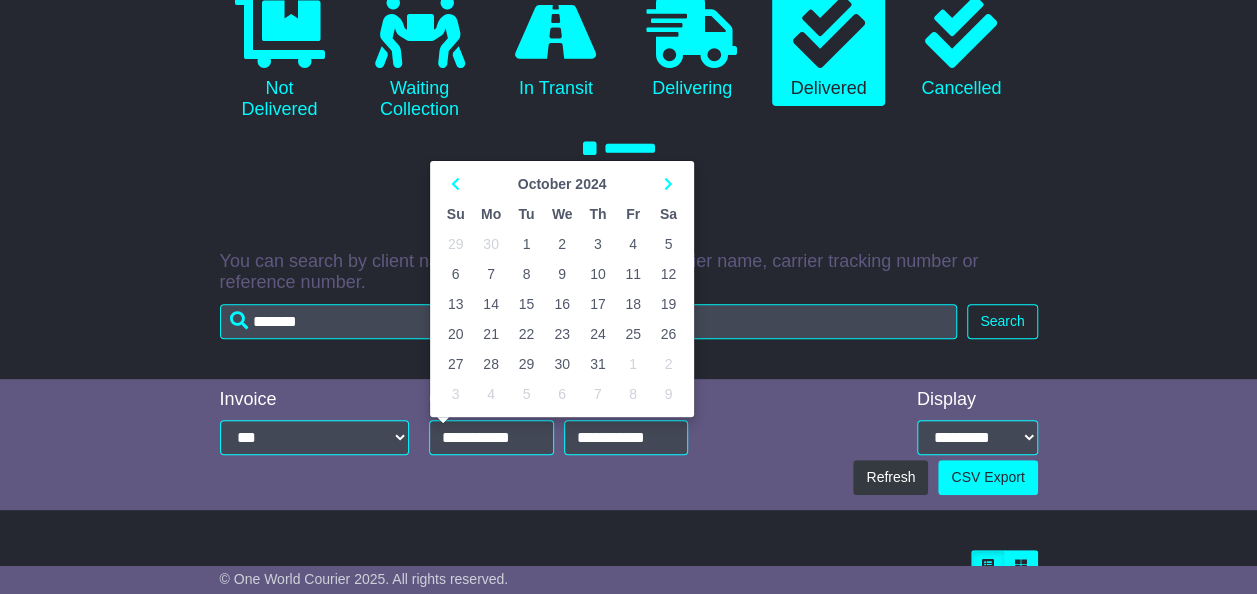 type on "**********" 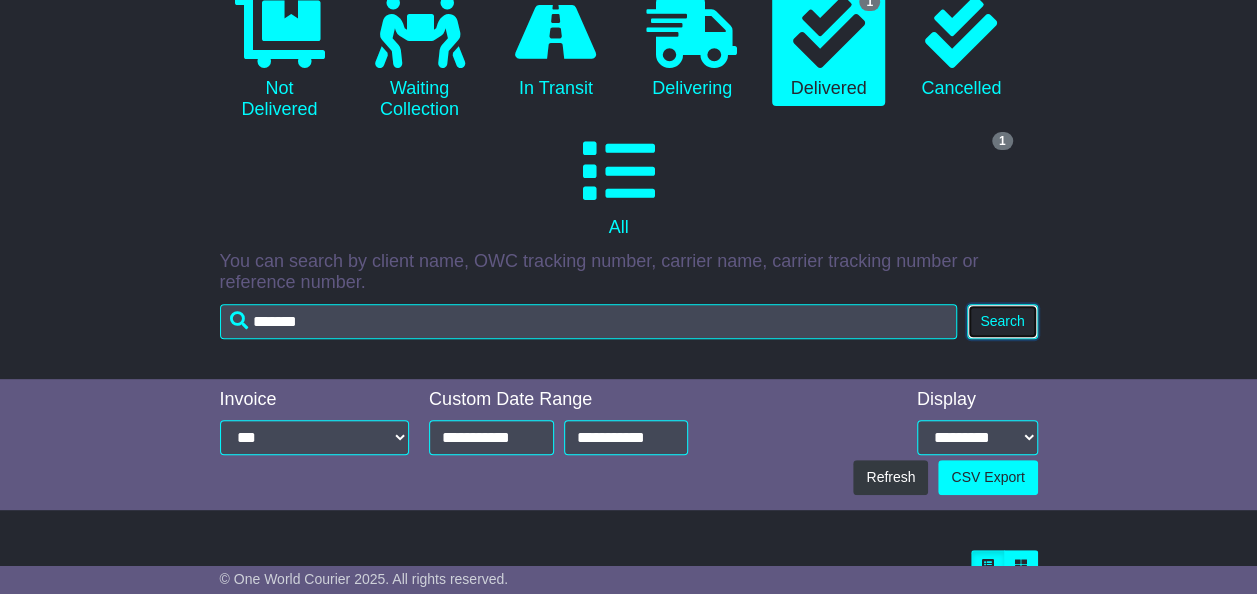 click on "Search" at bounding box center [1002, 321] 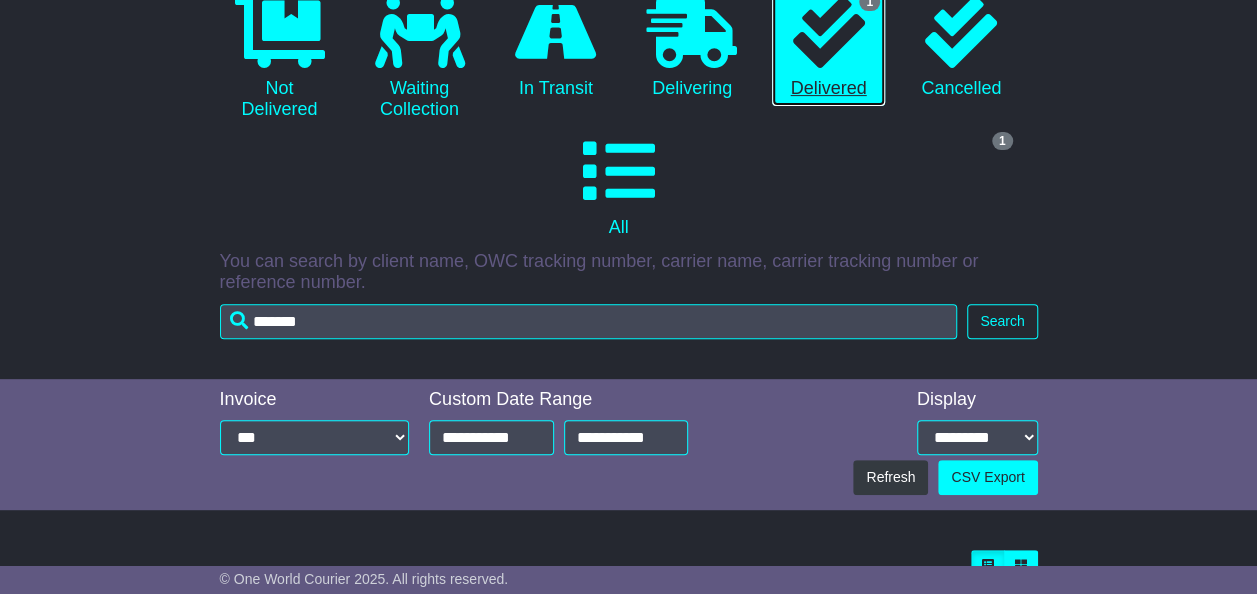 click at bounding box center [829, 32] 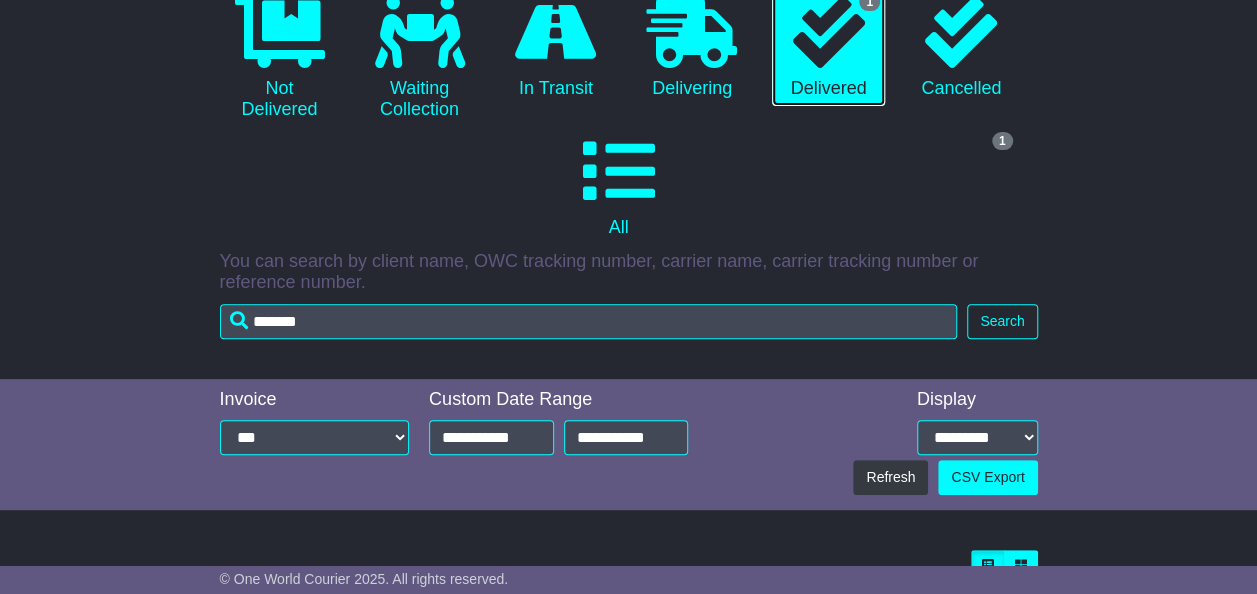 scroll, scrollTop: 462, scrollLeft: 0, axis: vertical 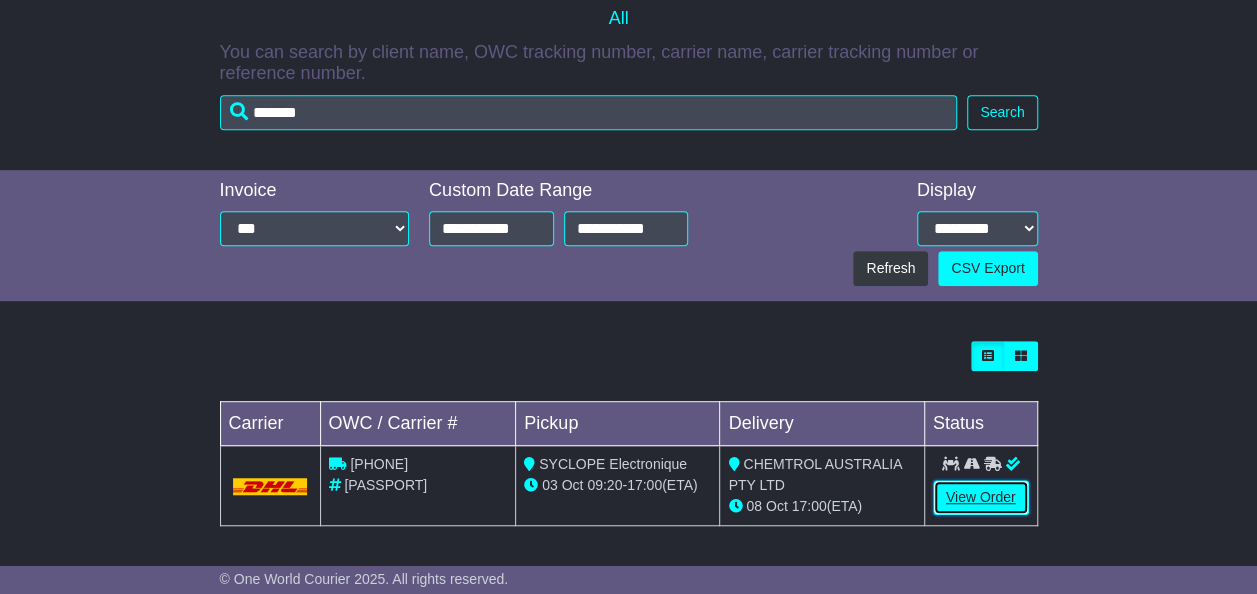 click on "View Order" at bounding box center [981, 497] 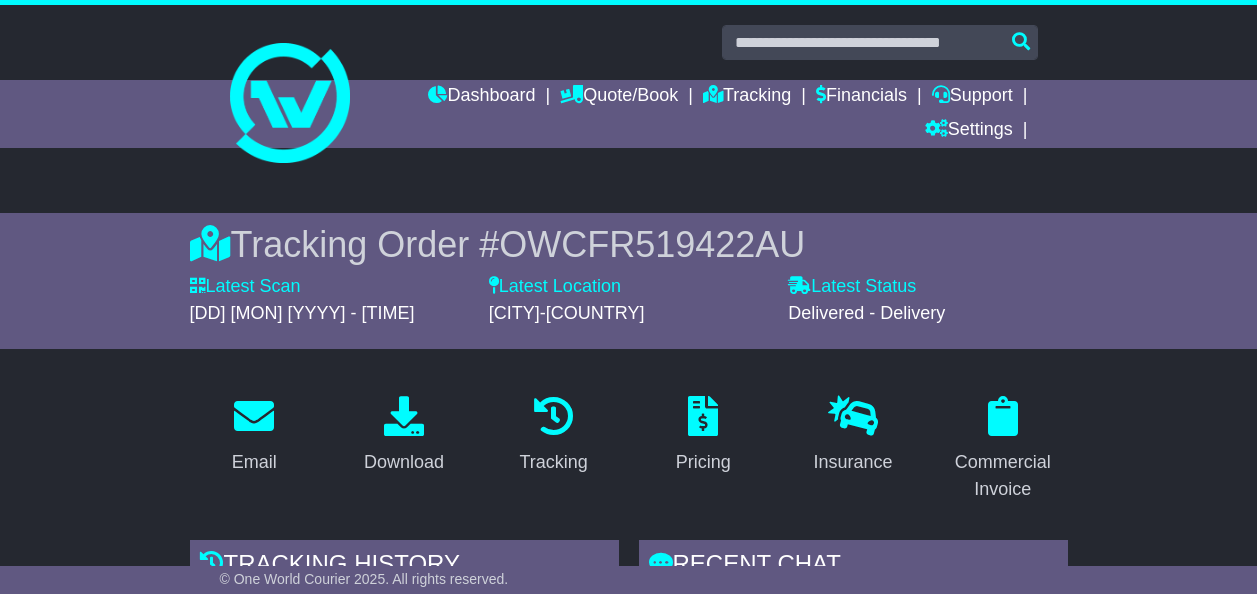 scroll, scrollTop: 0, scrollLeft: 0, axis: both 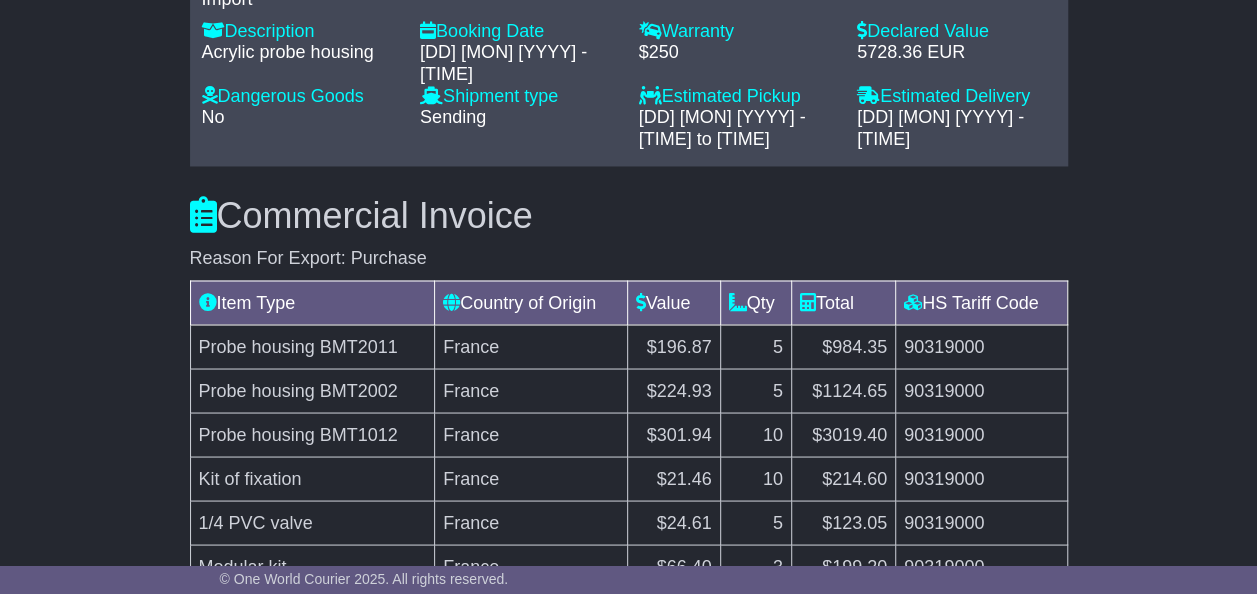 click on "90319000" at bounding box center (981, 346) 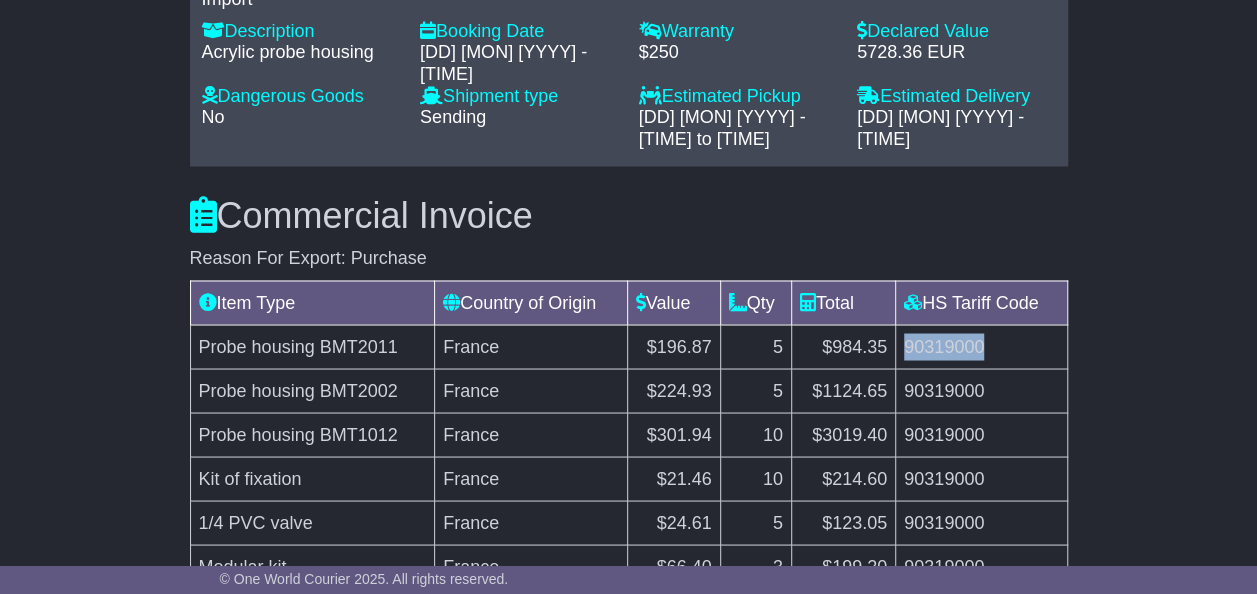 click on "90319000" at bounding box center (981, 346) 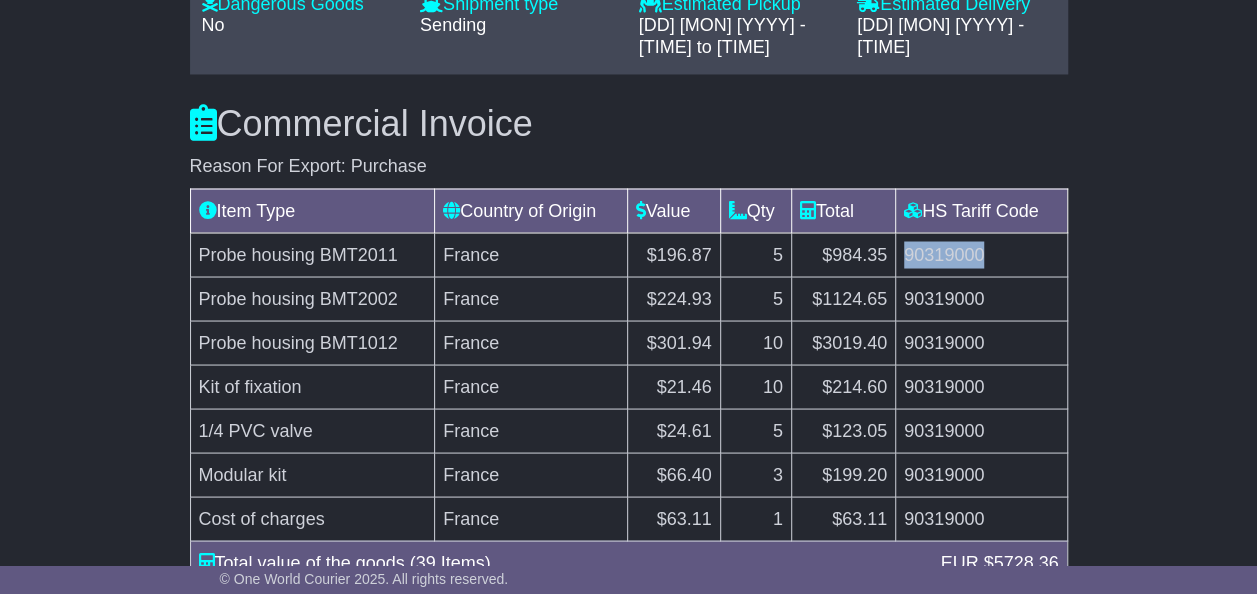 scroll, scrollTop: 1704, scrollLeft: 0, axis: vertical 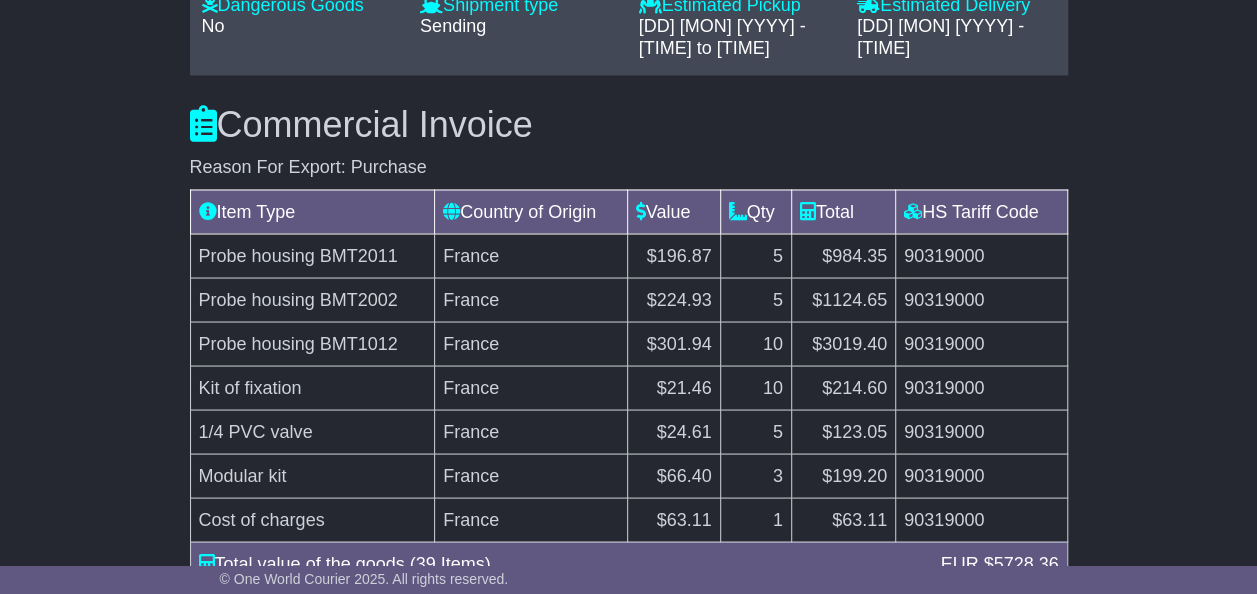 click on "Probe housing BMT2011" at bounding box center [312, 255] 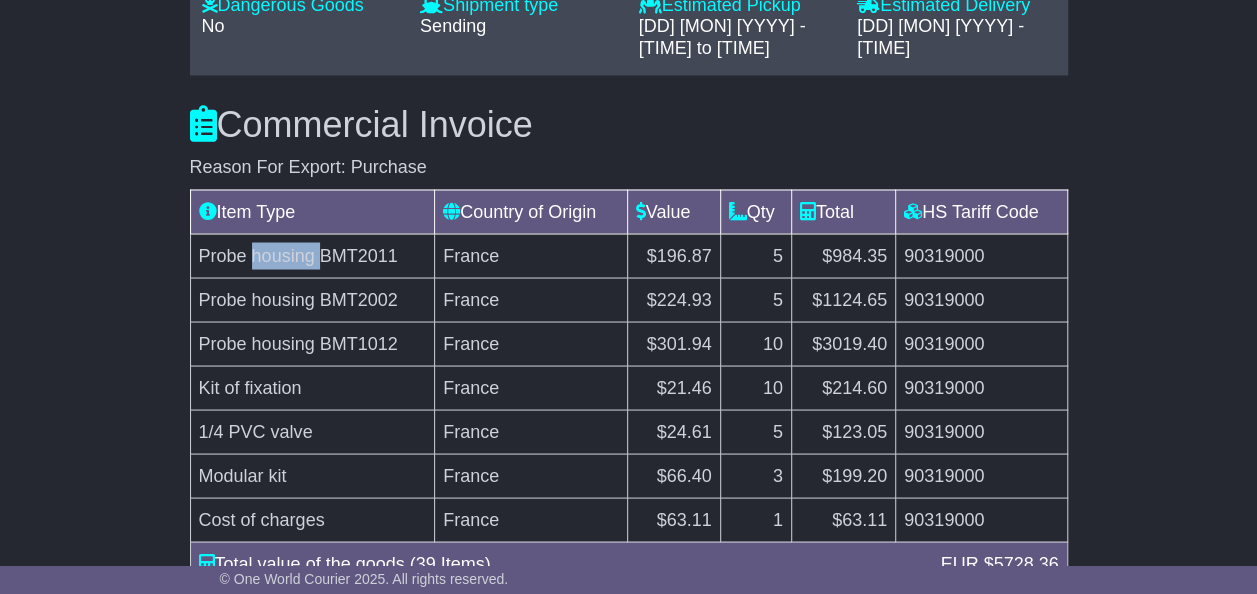 click on "Probe housing BMT2011" at bounding box center (312, 255) 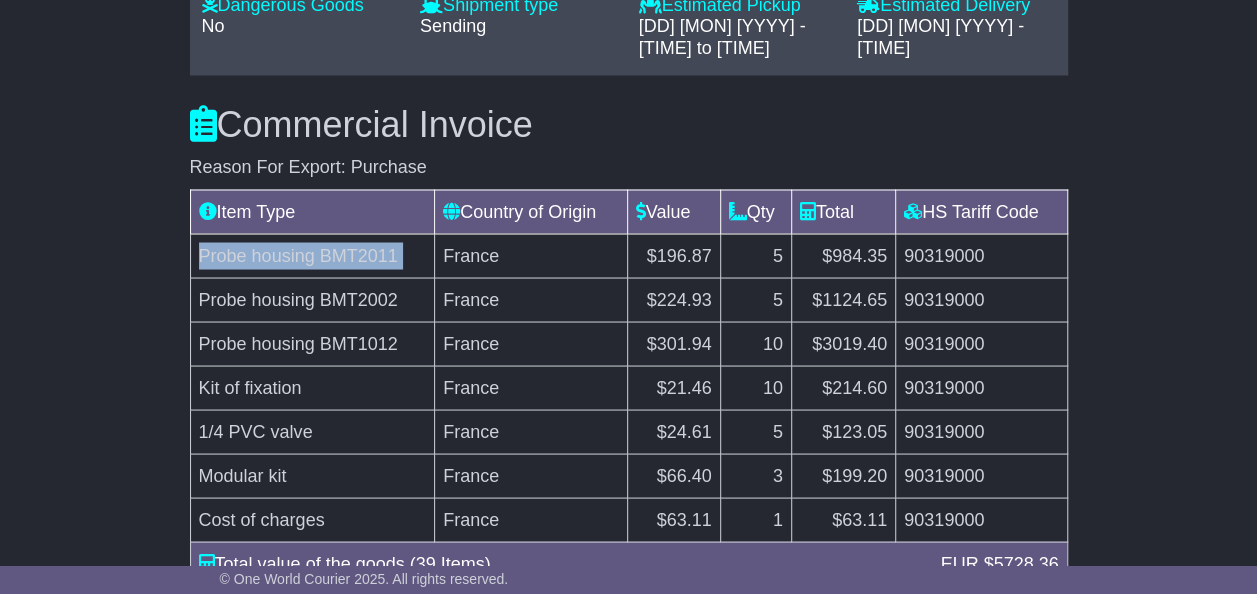 click on "Probe housing BMT2011" at bounding box center (312, 255) 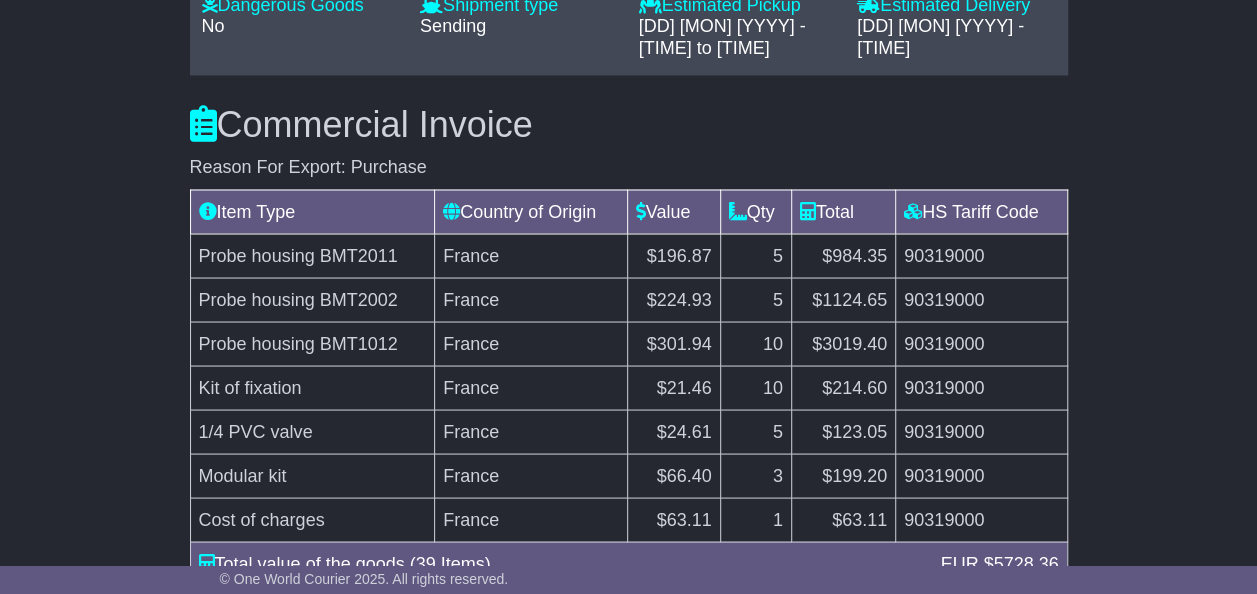 drag, startPoint x: 300, startPoint y: 236, endPoint x: 384, endPoint y: 328, distance: 124.57929 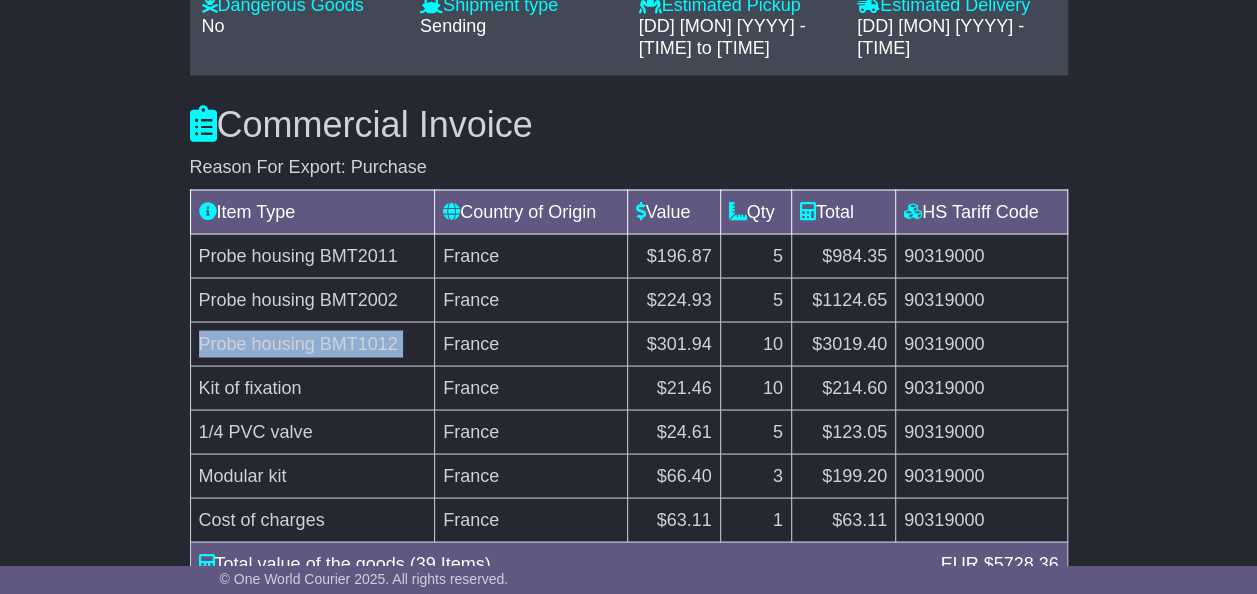 click on "Probe housing BMT1012" at bounding box center [312, 343] 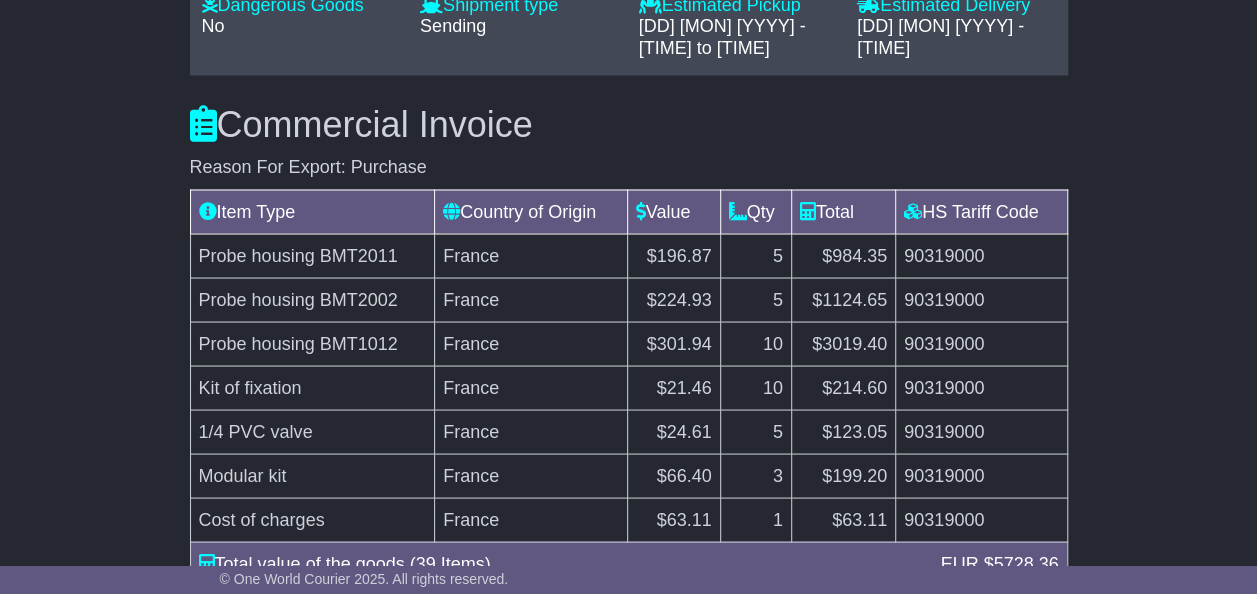 click on "Probe housing BMT2002" at bounding box center (312, 299) 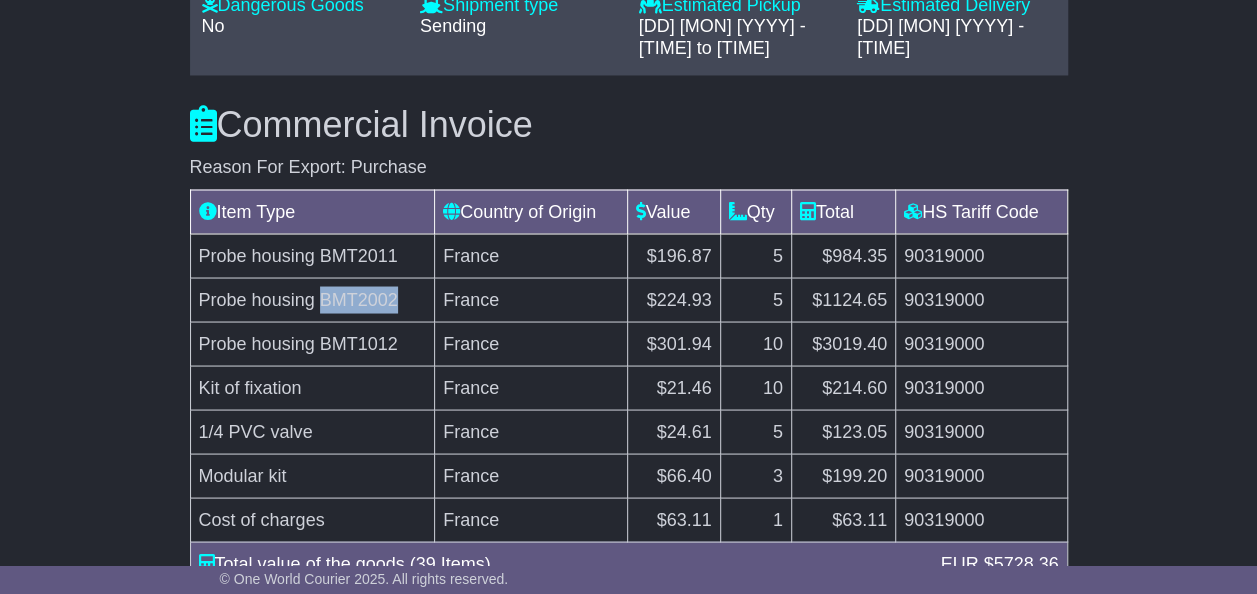 click on "Probe housing BMT2002" at bounding box center [312, 299] 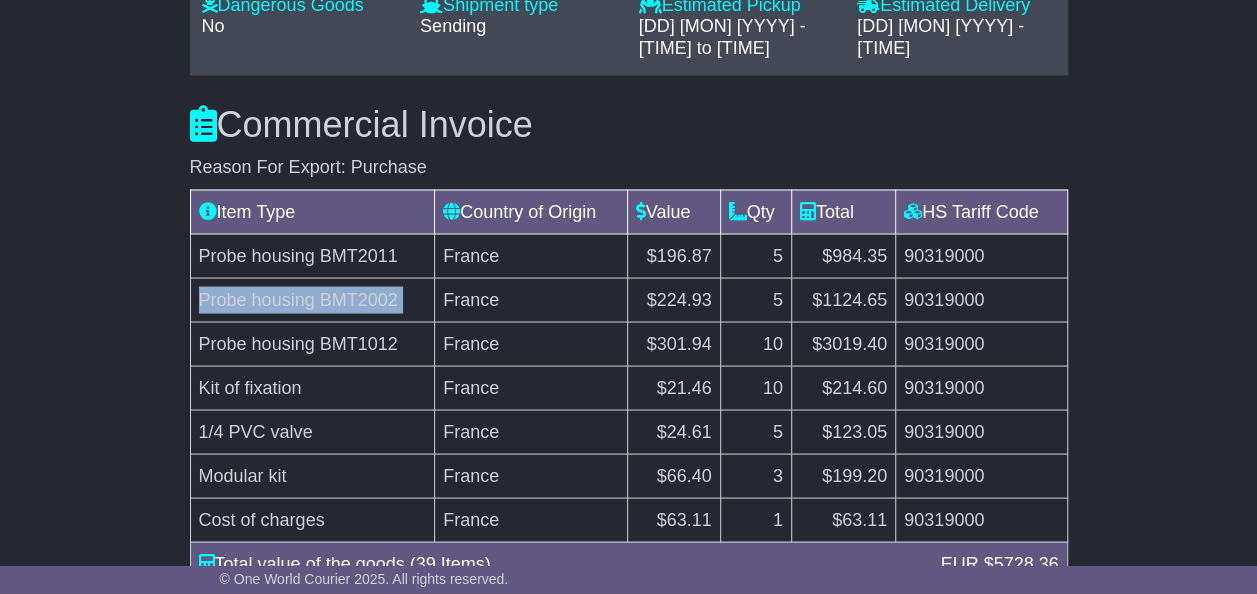 click on "Probe housing BMT2002" at bounding box center [312, 299] 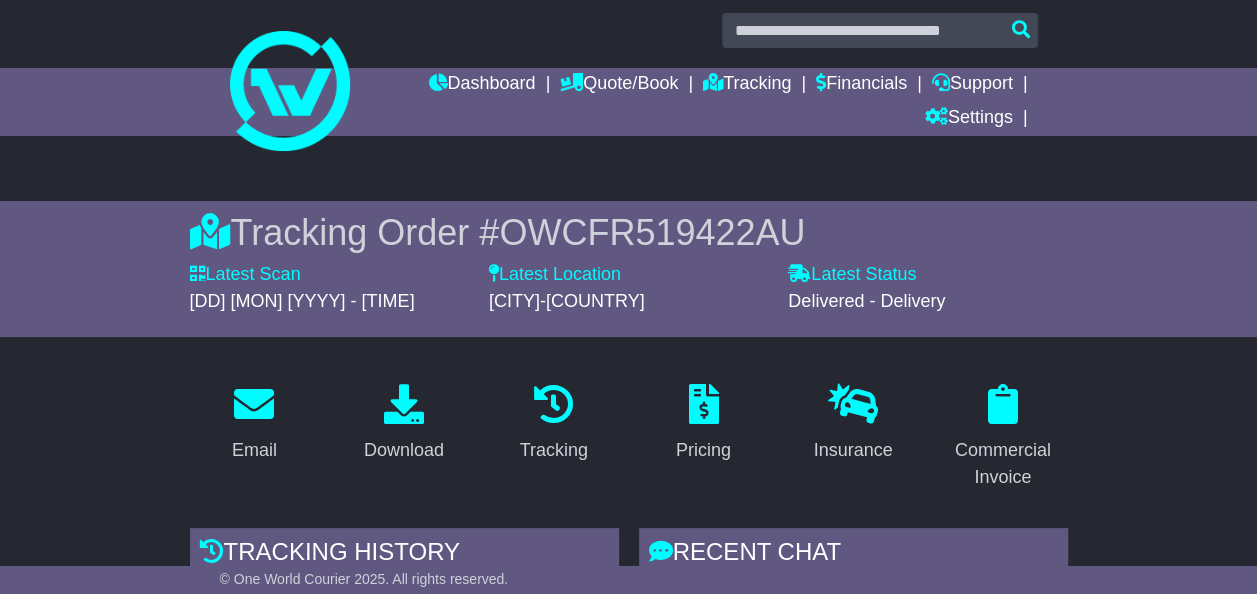scroll, scrollTop: 0, scrollLeft: 0, axis: both 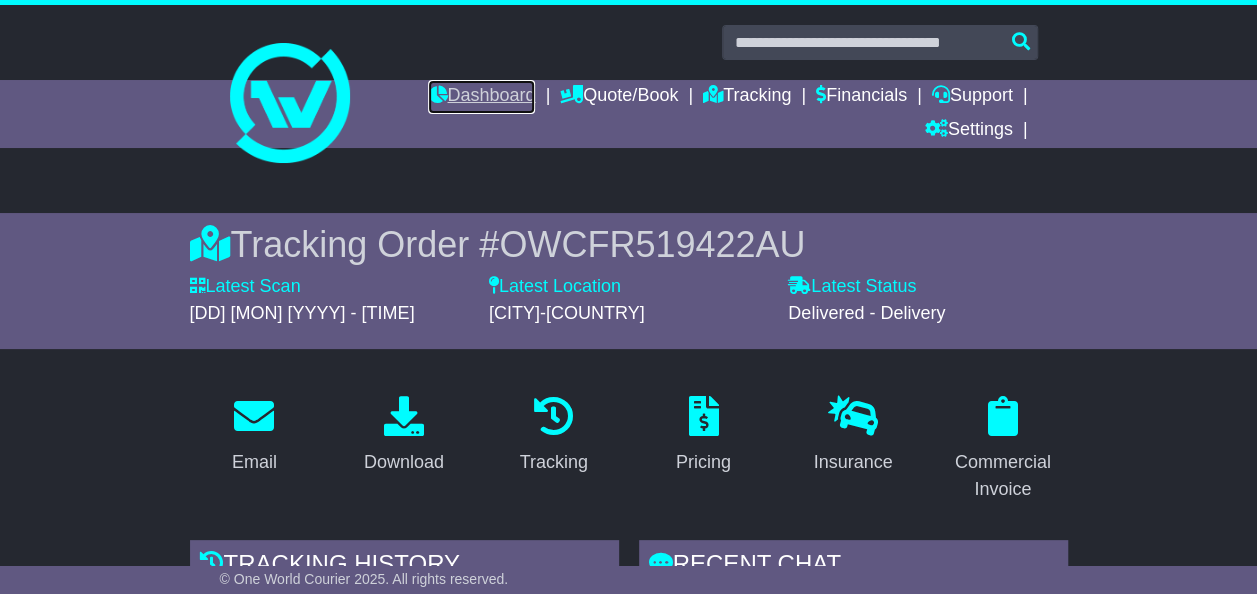 click on "Dashboard" at bounding box center (481, 97) 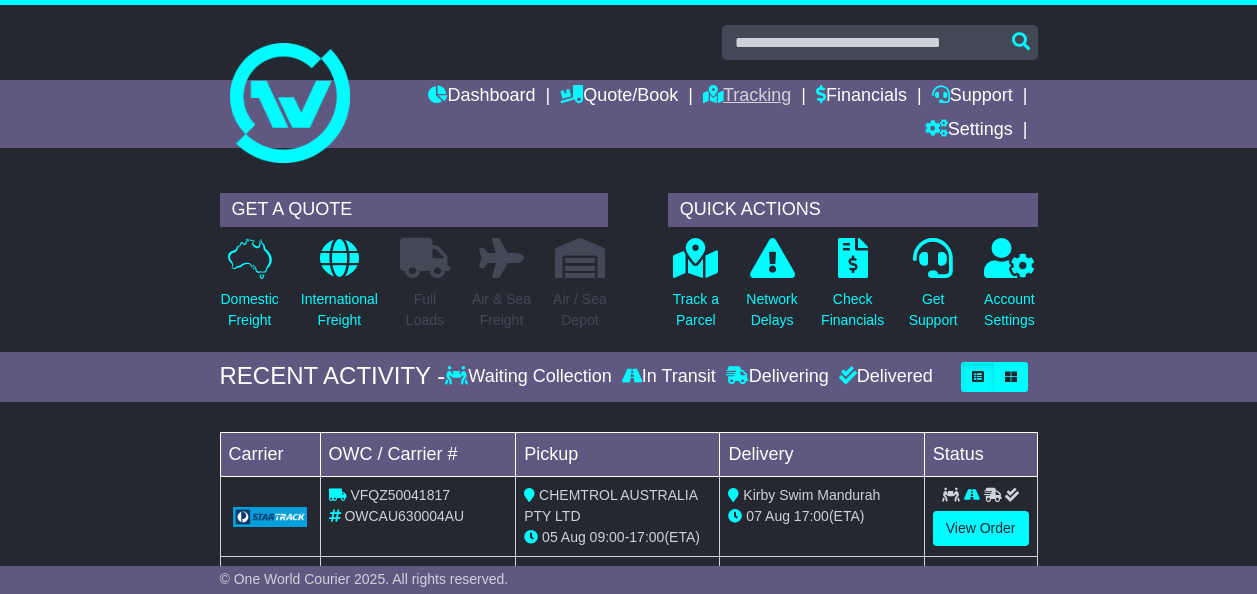 scroll, scrollTop: 0, scrollLeft: 0, axis: both 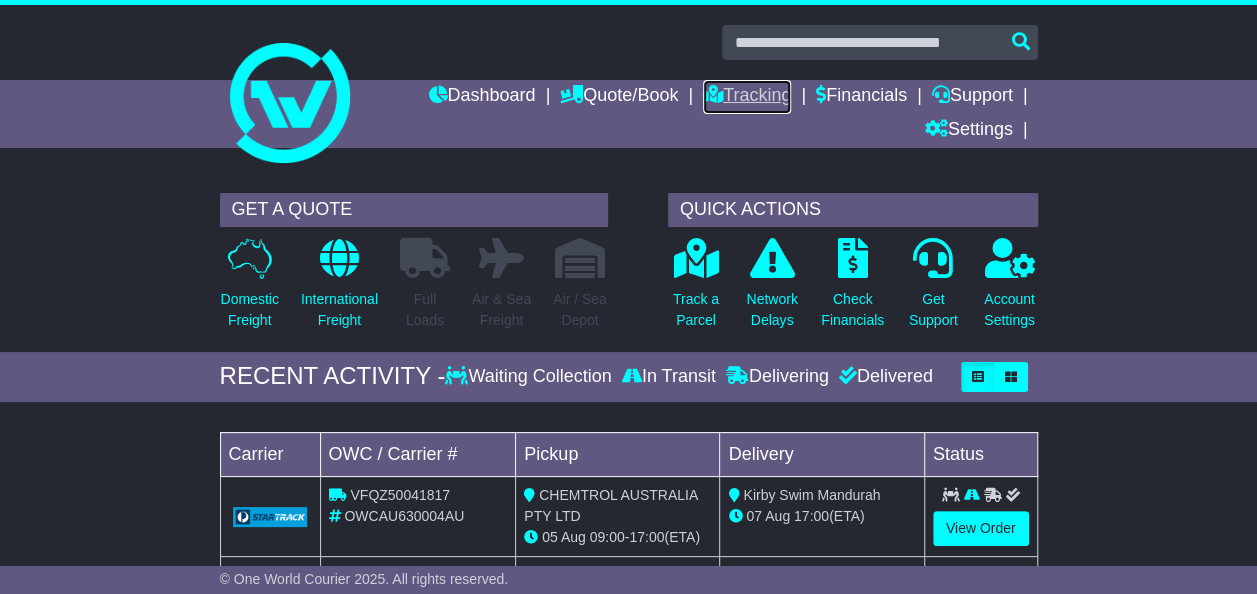 click on "Tracking" at bounding box center [747, 97] 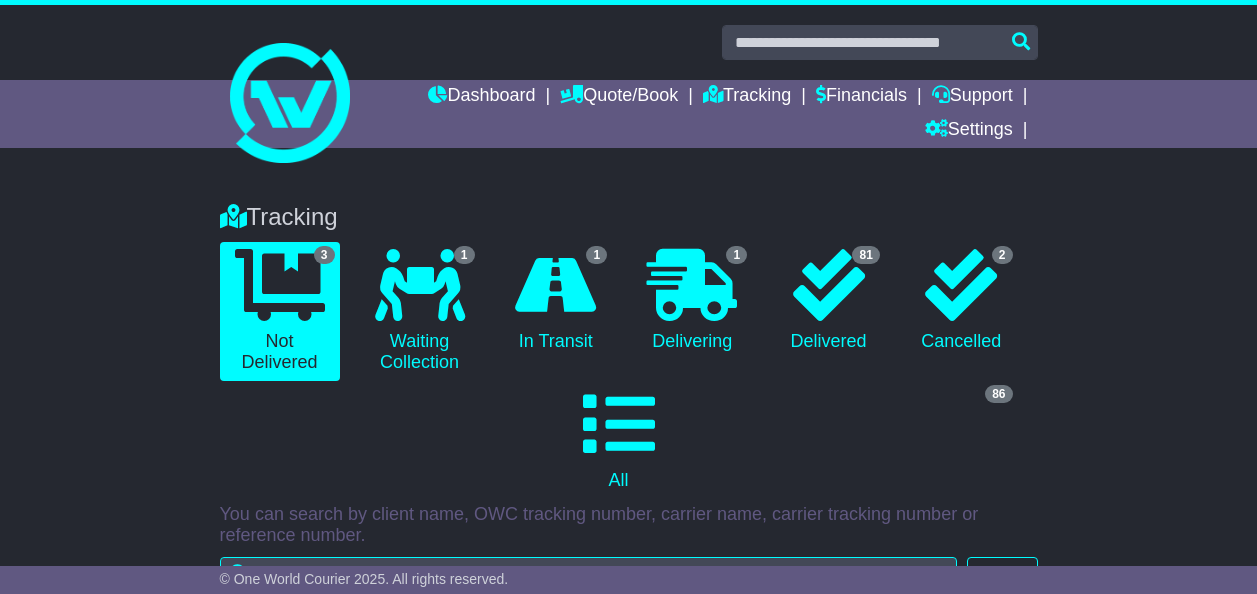 scroll, scrollTop: 0, scrollLeft: 0, axis: both 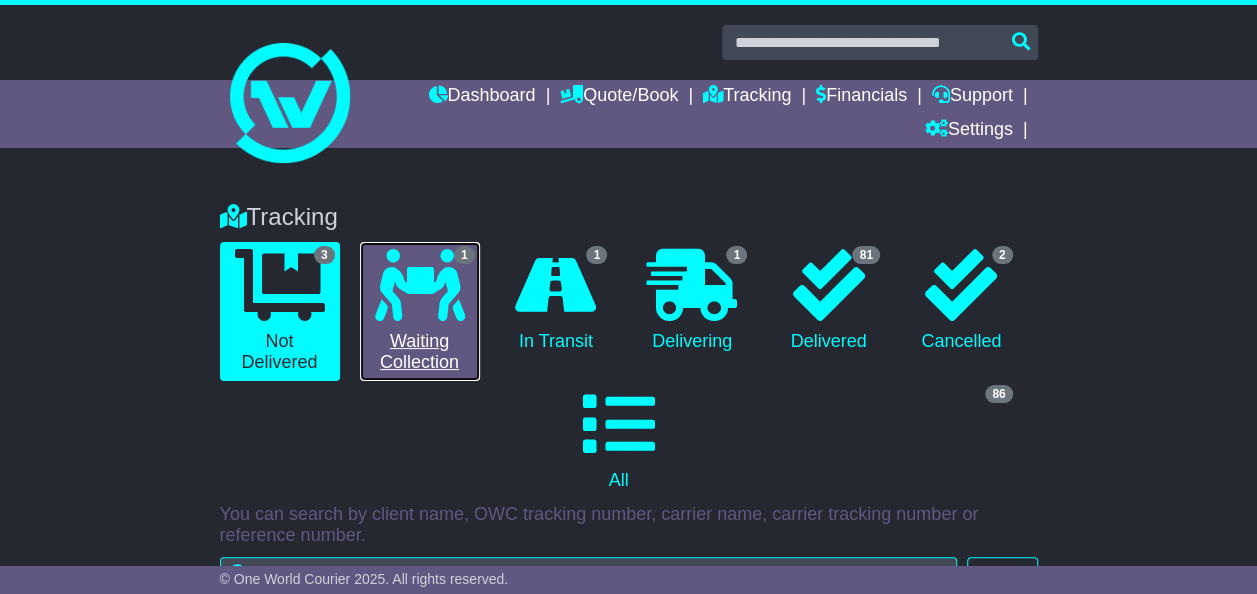 click on "1
Waiting Collection" at bounding box center [420, 311] 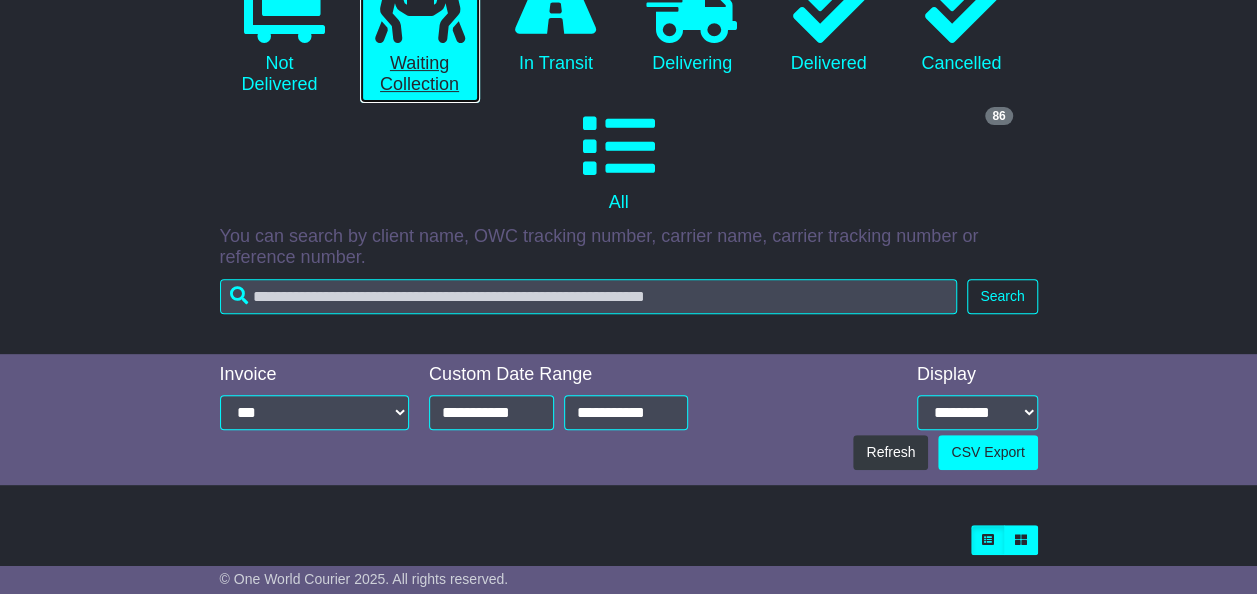 scroll, scrollTop: 462, scrollLeft: 0, axis: vertical 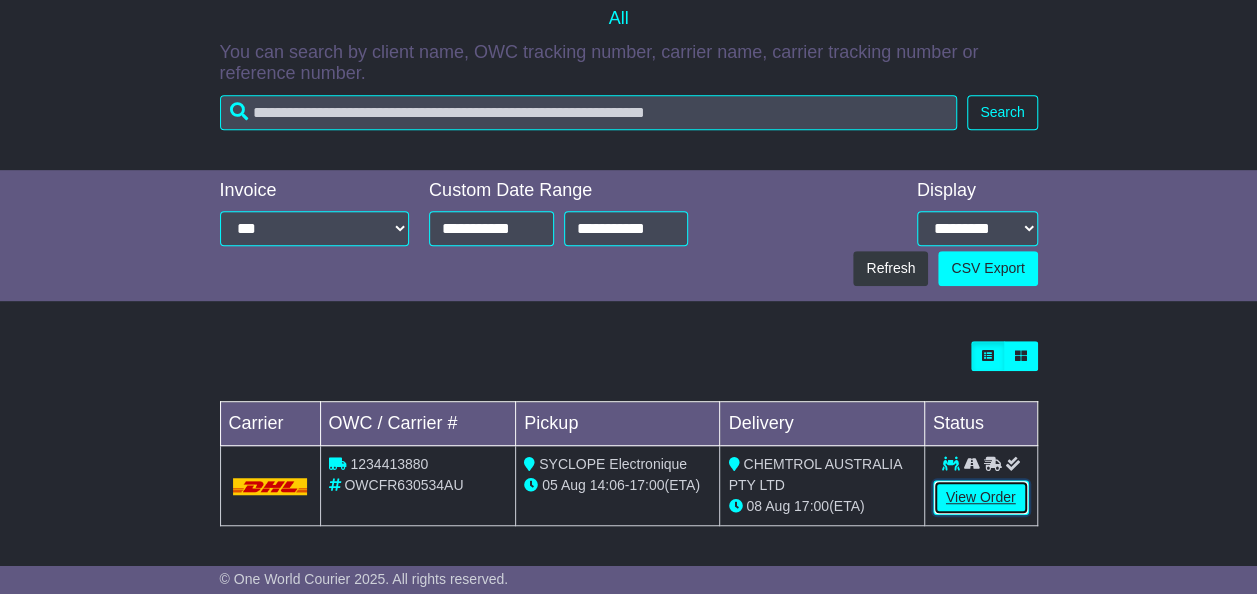 click on "View Order" at bounding box center [981, 497] 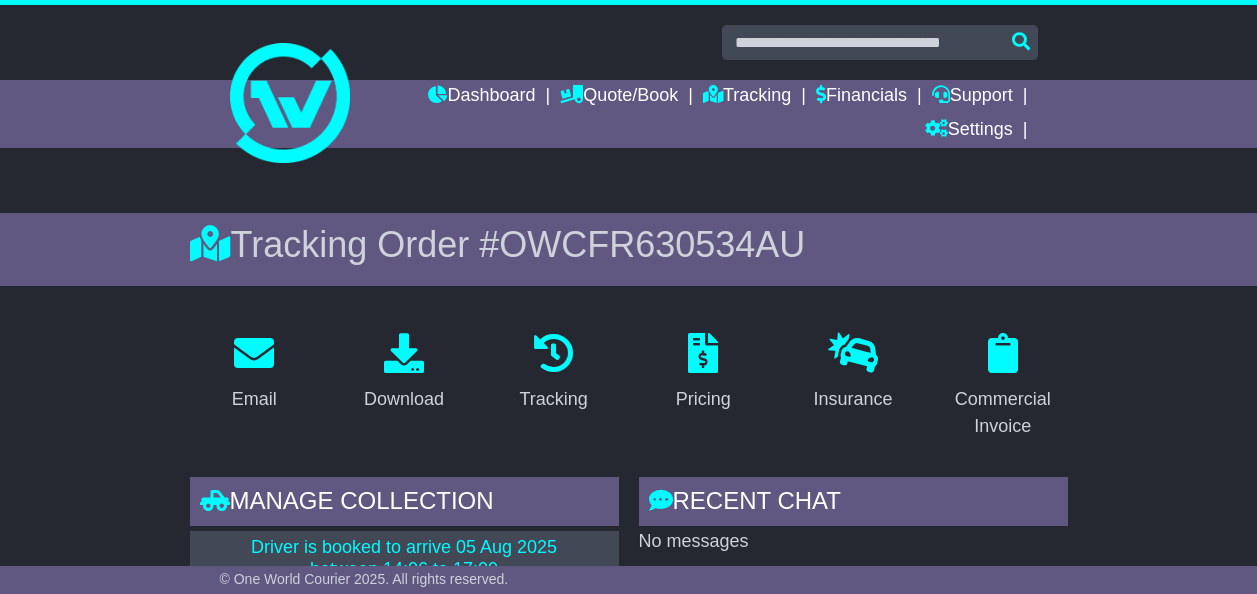 scroll, scrollTop: 0, scrollLeft: 0, axis: both 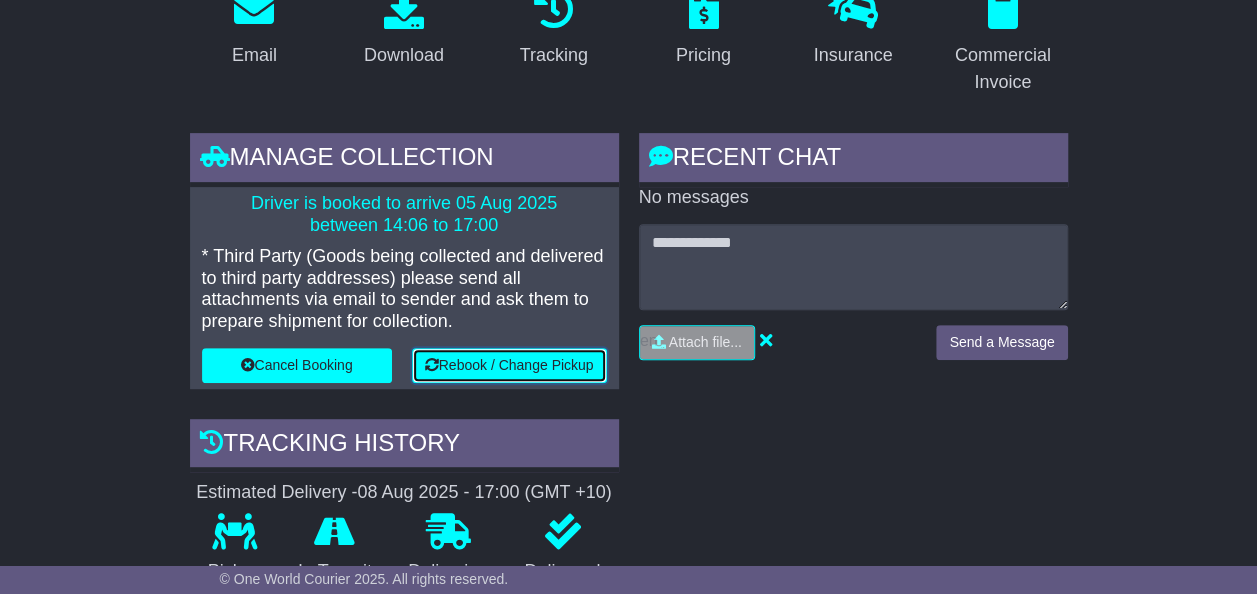 click on "Rebook / Change Pickup" at bounding box center (509, 365) 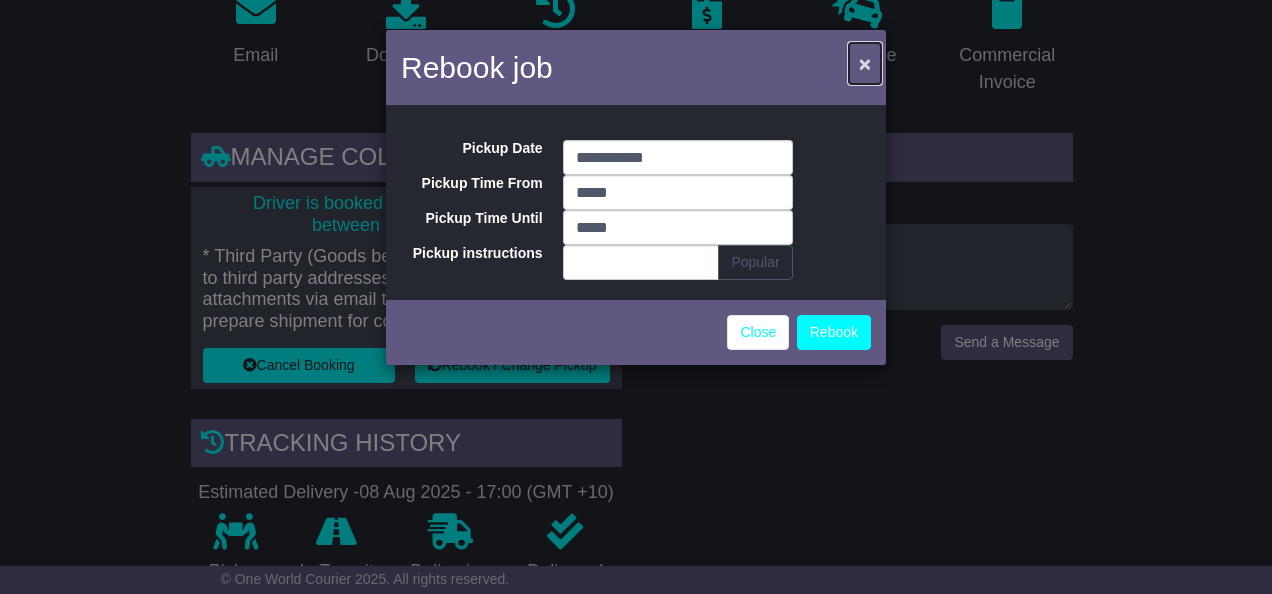 click on "×" at bounding box center [865, 63] 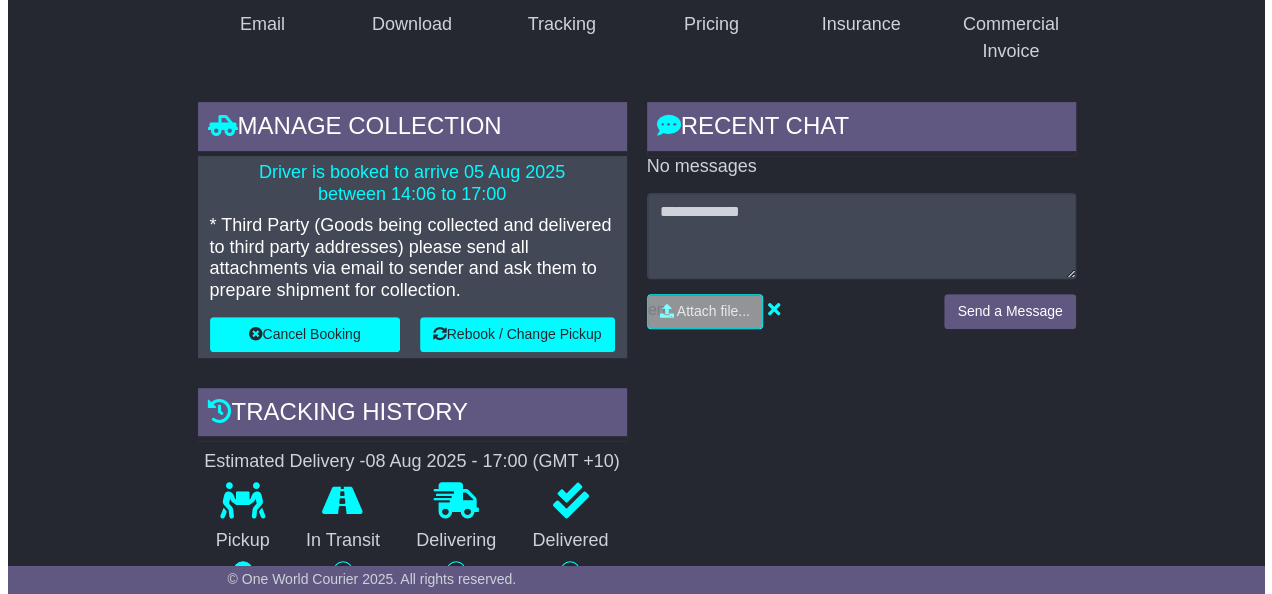 scroll, scrollTop: 374, scrollLeft: 0, axis: vertical 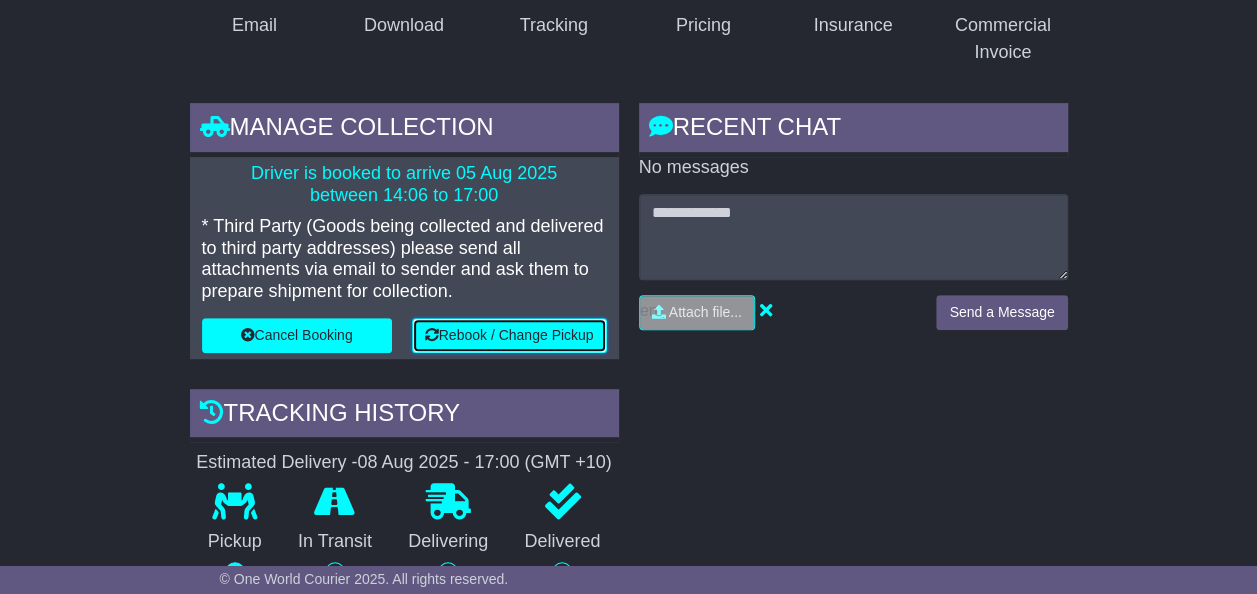 click on "Rebook / Change Pickup" at bounding box center (509, 335) 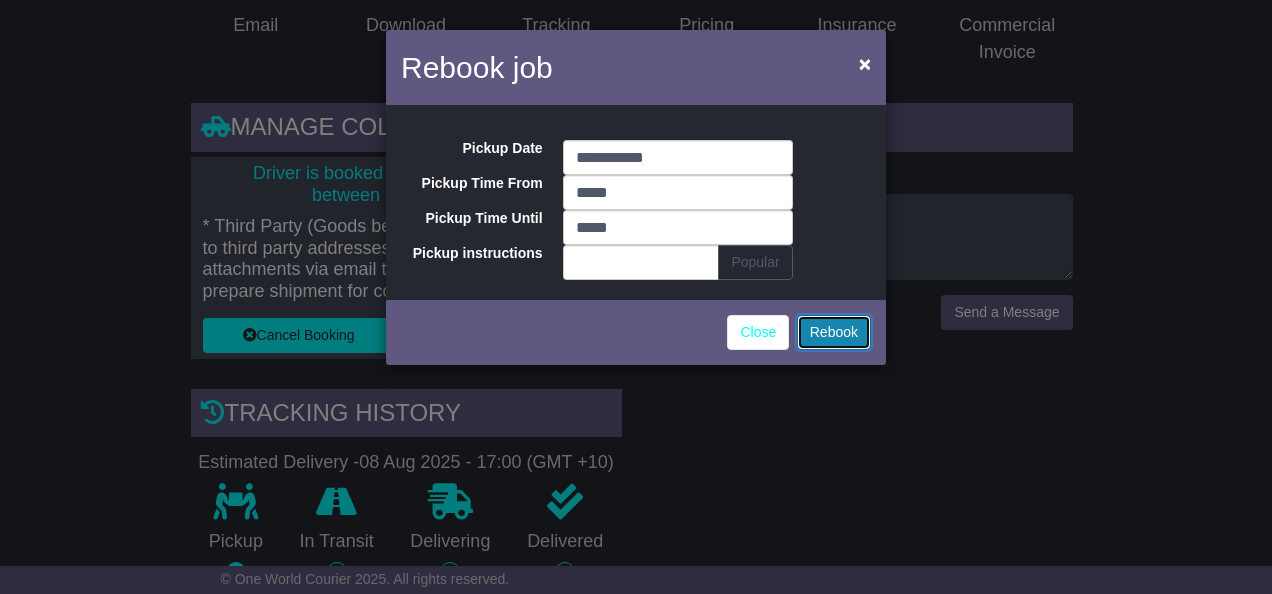 click on "Rebook" at bounding box center [834, 332] 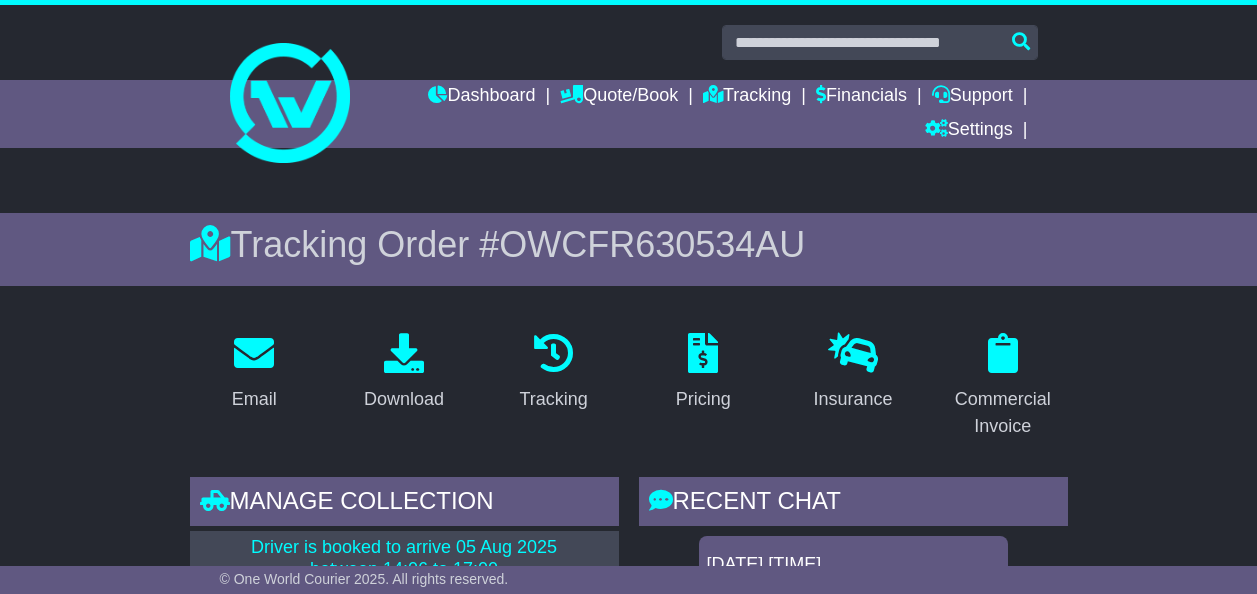 scroll, scrollTop: 374, scrollLeft: 0, axis: vertical 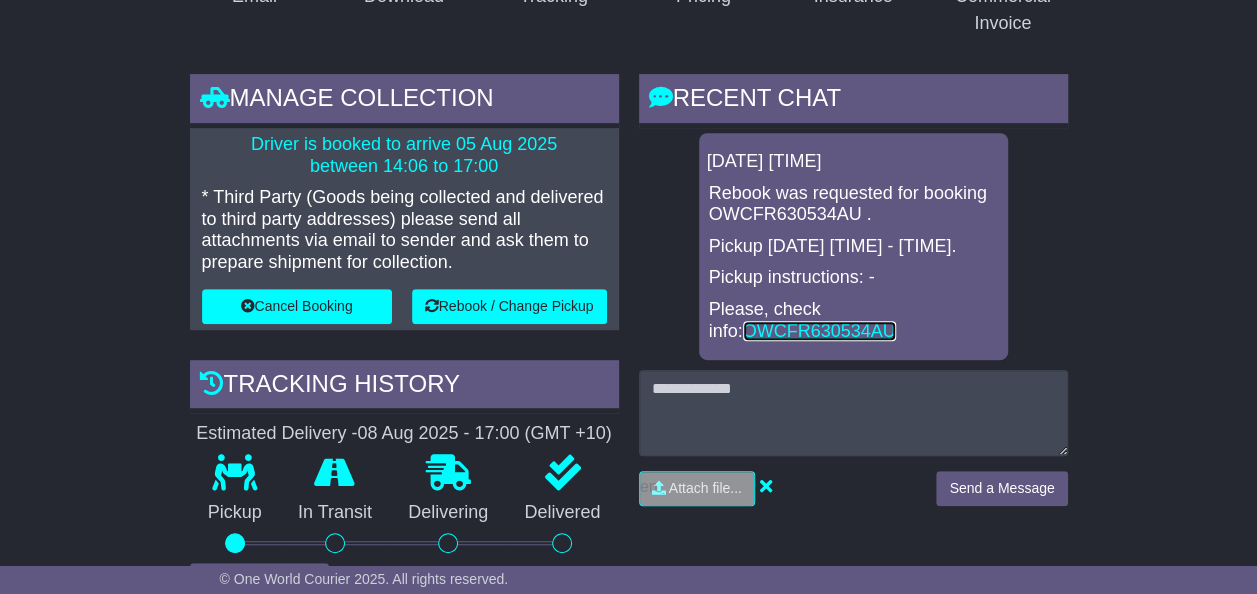 click on "OWCFR630534AU" at bounding box center [819, 331] 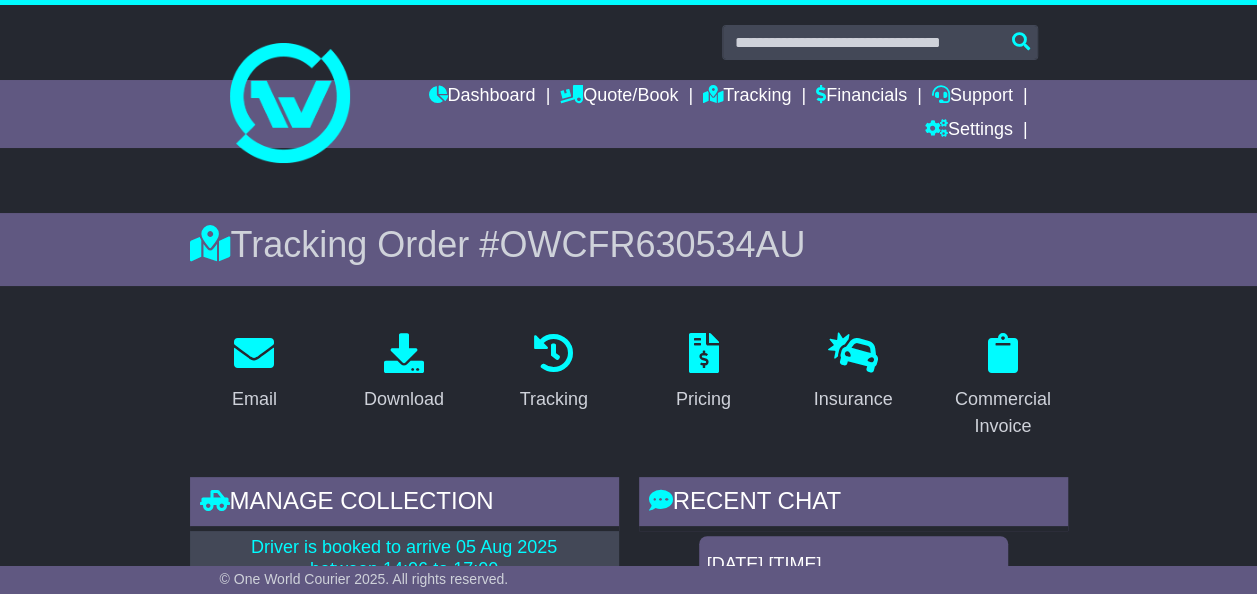 scroll, scrollTop: 0, scrollLeft: 0, axis: both 